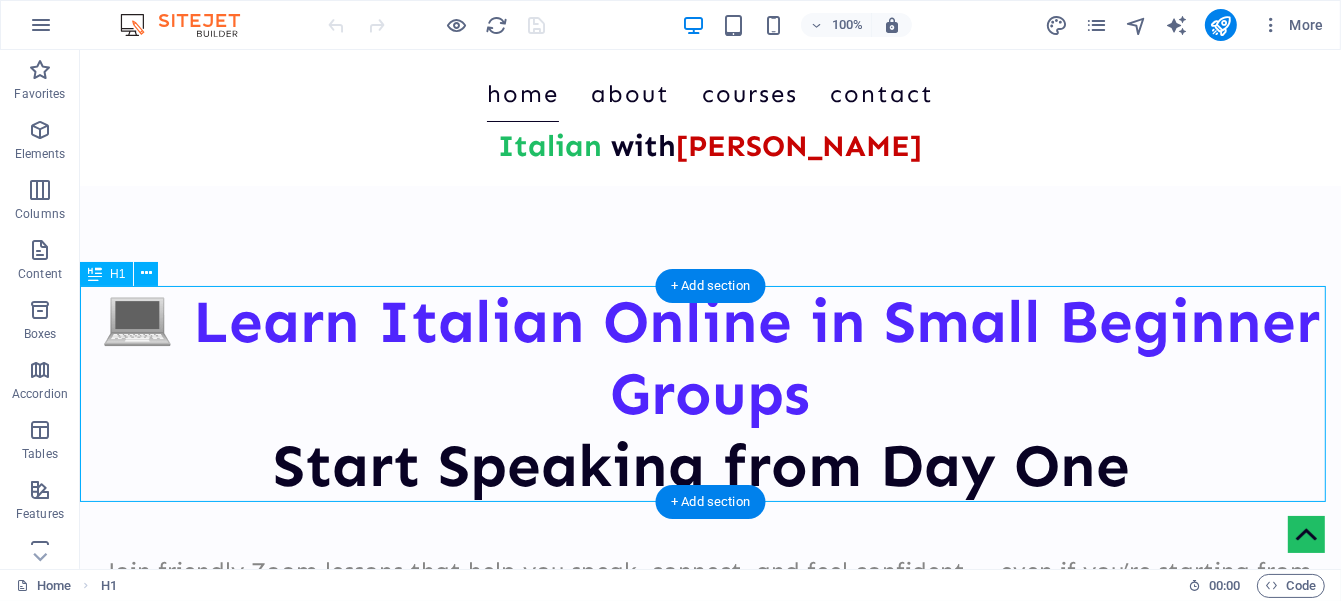 scroll, scrollTop: 0, scrollLeft: 0, axis: both 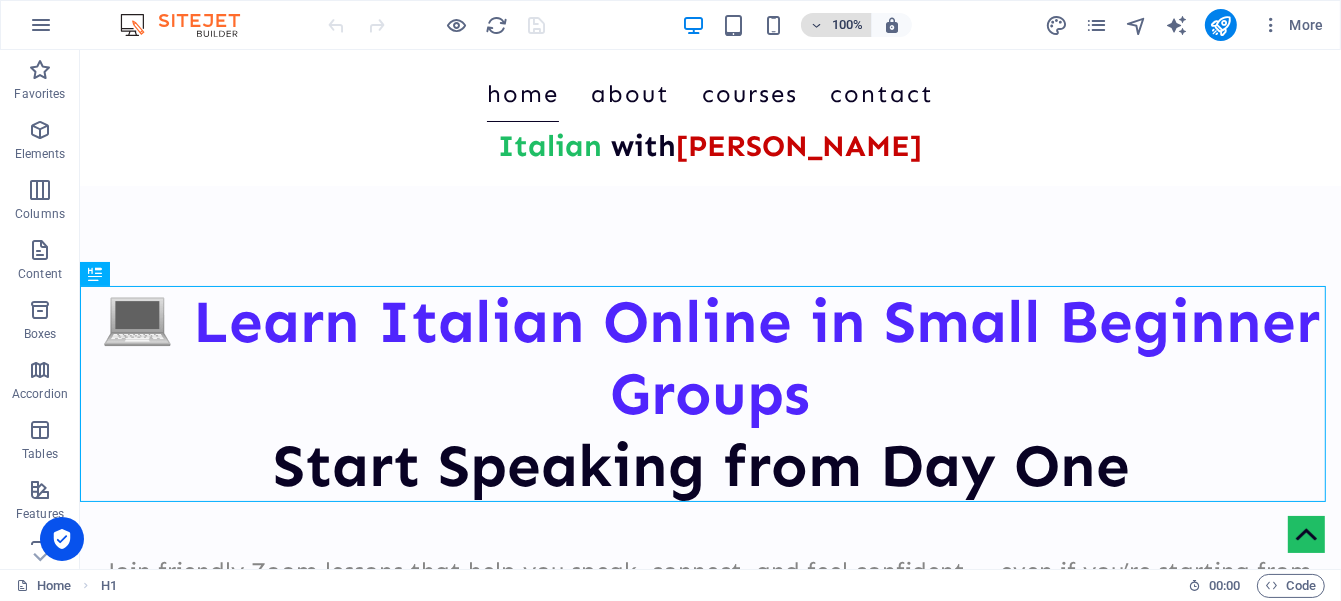 click at bounding box center [816, 25] 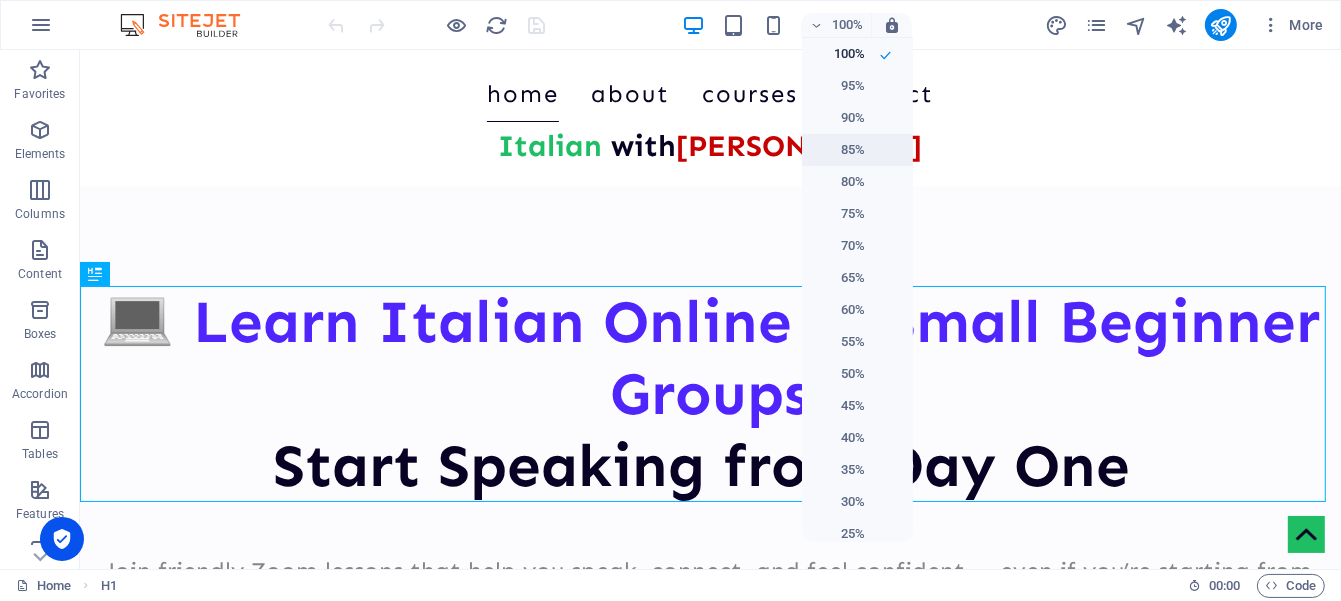 click on "85%" at bounding box center [839, 150] 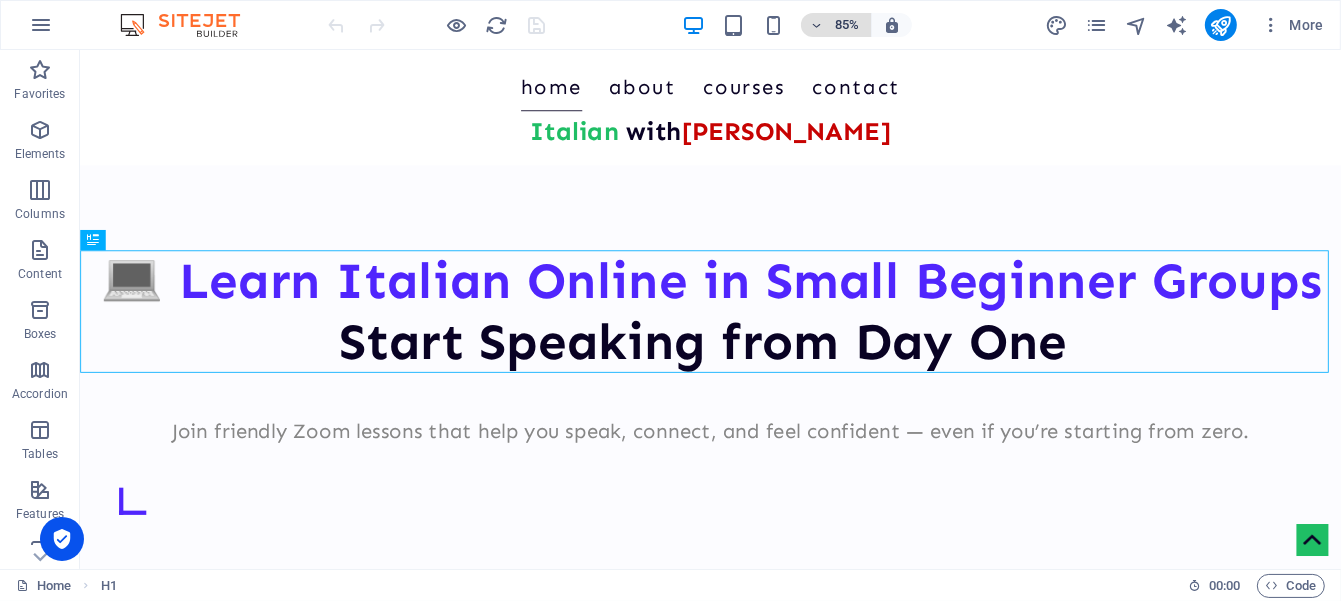 click at bounding box center (816, 25) 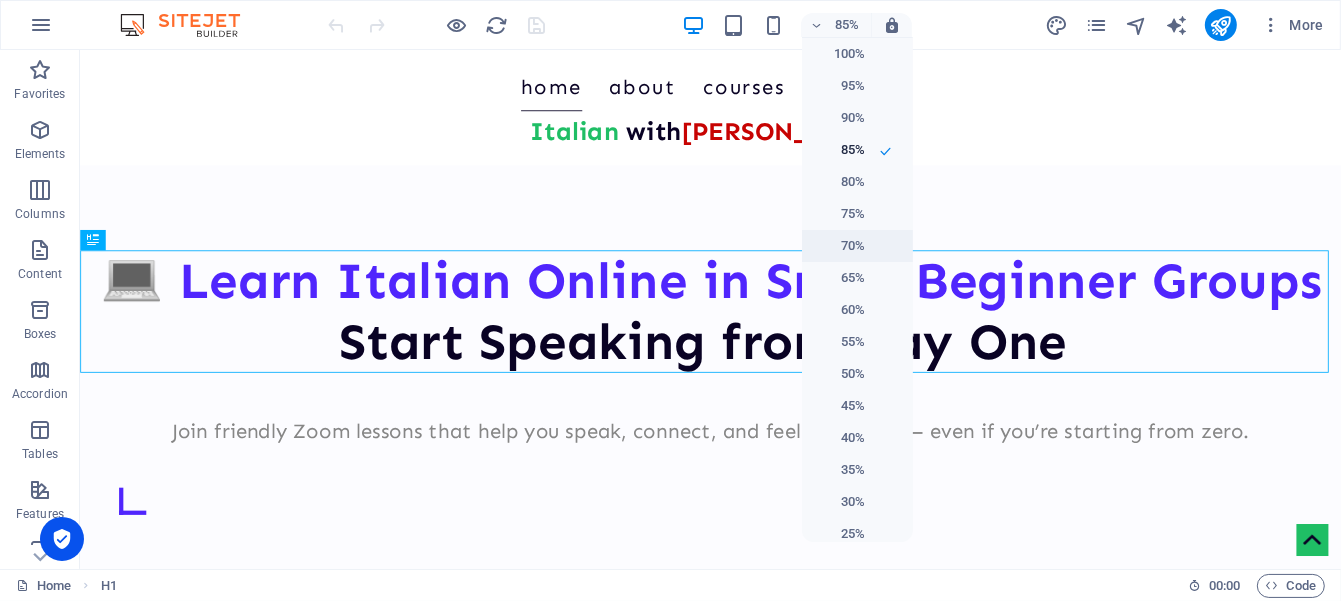 click on "70%" at bounding box center [839, 246] 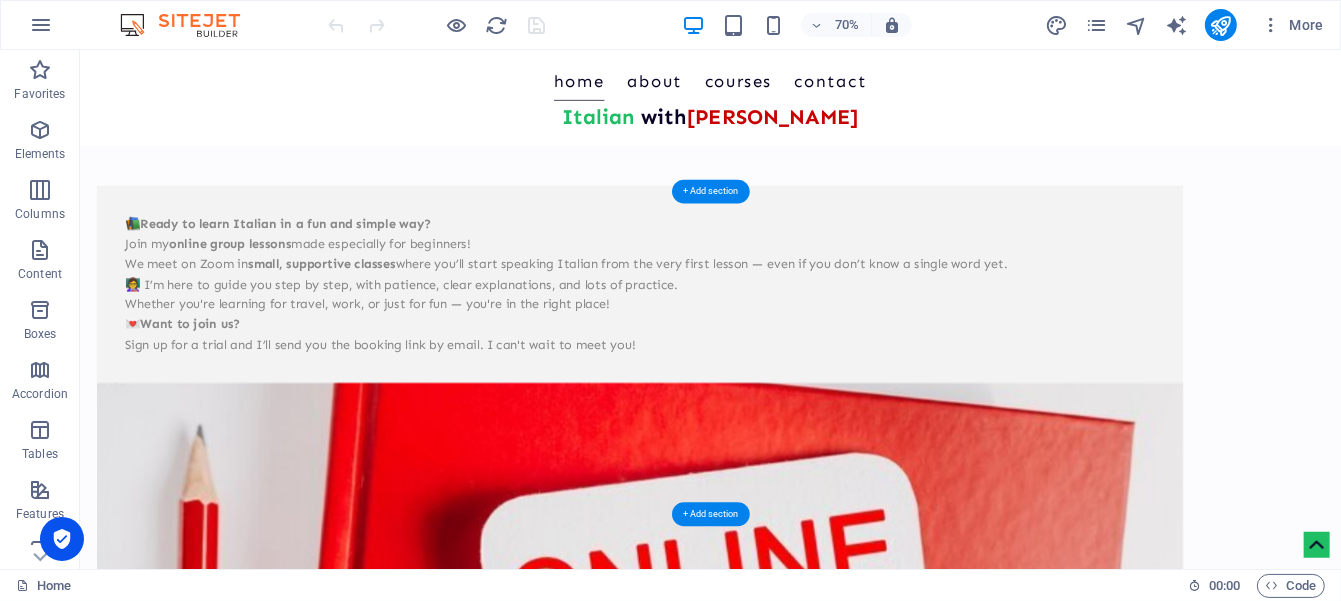 scroll, scrollTop: 499, scrollLeft: 0, axis: vertical 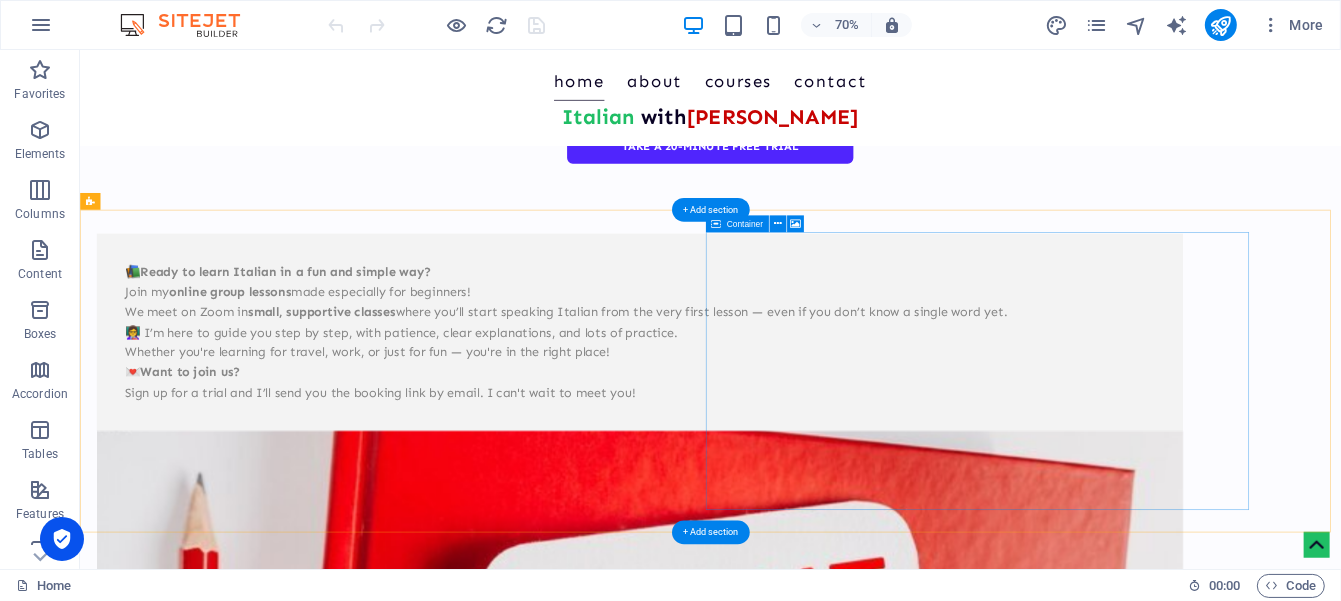 click on "Drop content here or  Add elements  Paste clipboard" at bounding box center (880, 1062) 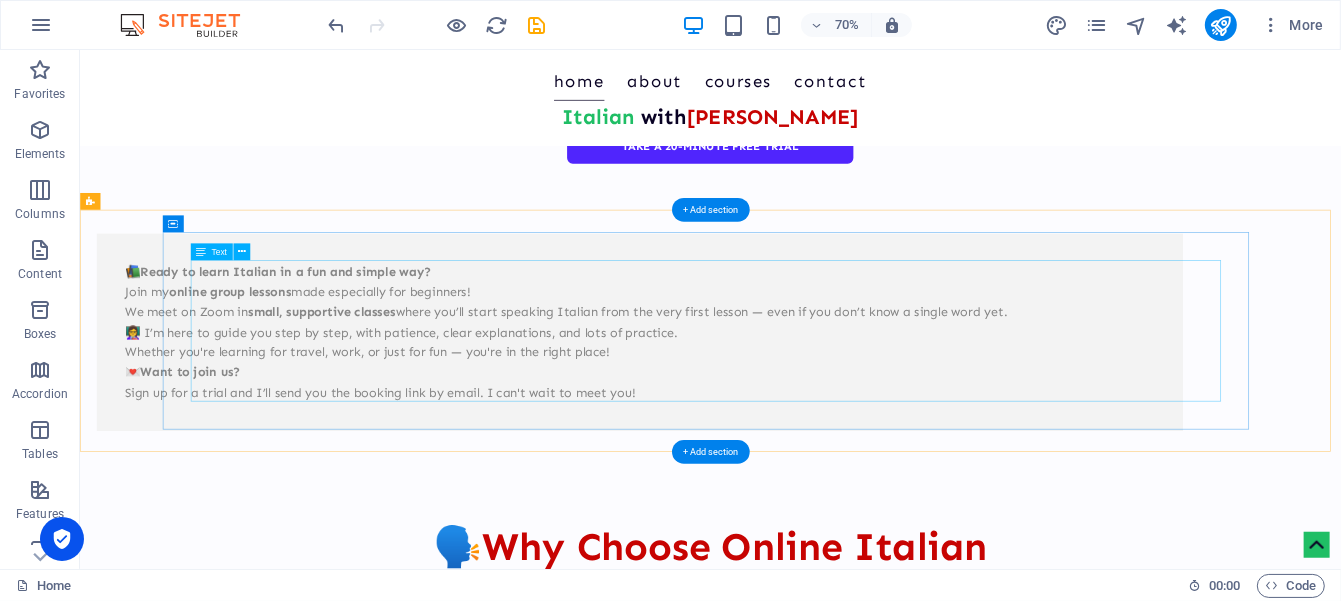 click on "📚  Ready to learn Italian in a fun and simple way? Join my  online group lessons  made especially for beginners! We meet on Zoom in  small, supportive classes  where you’ll start speaking Italian from the very first lesson — even if you don’t know a single word yet. 👩‍🏫 I’m here to guide you step by step, with patience, clear explanations, and lots of practice. Whether you're learning for travel, work, or just for fun — you're in the right place! 💌  Want to join us? Sign up for a trial and I’ll send you the booking link by email. I can't wait to meet you!" at bounding box center [880, 453] 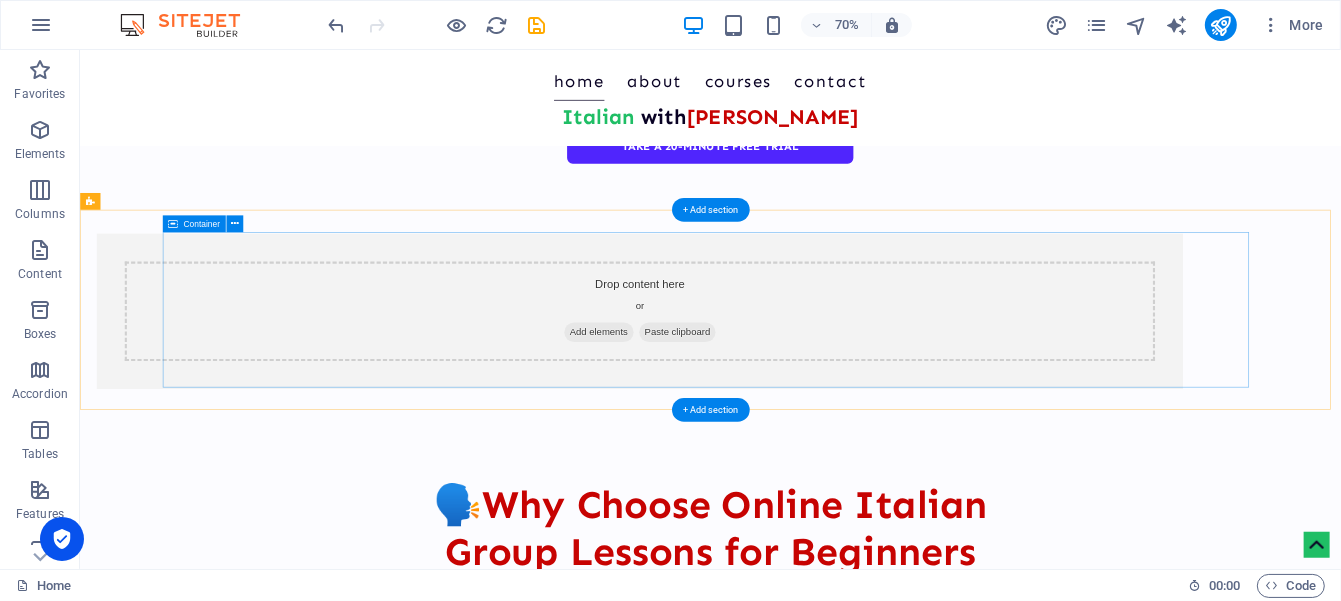 click on "Drop content here or  Add elements  Paste clipboard" at bounding box center [880, 423] 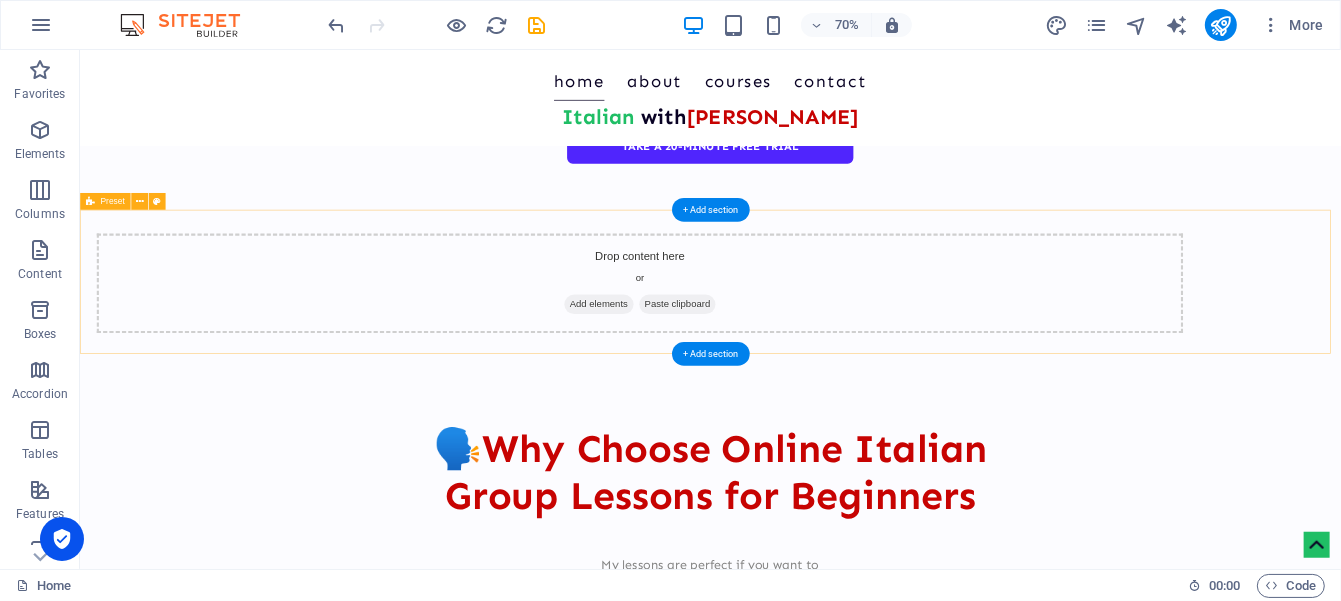 click on "Drop content here or  Add elements  Paste clipboard" at bounding box center [880, 383] 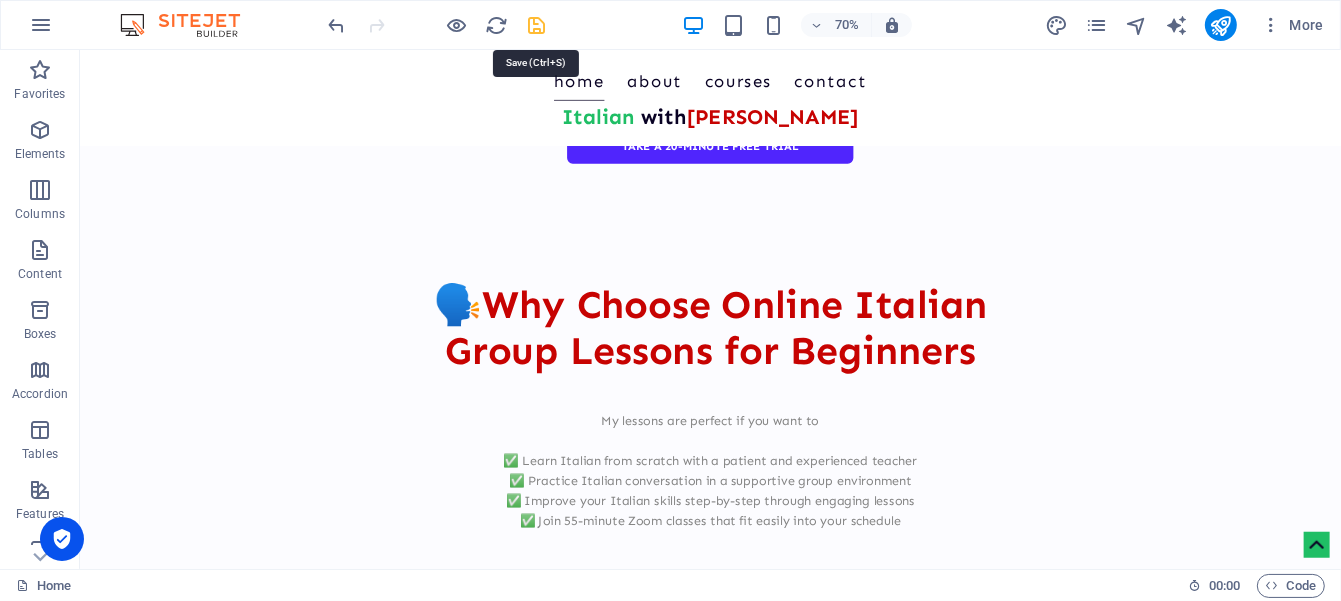click at bounding box center [537, 25] 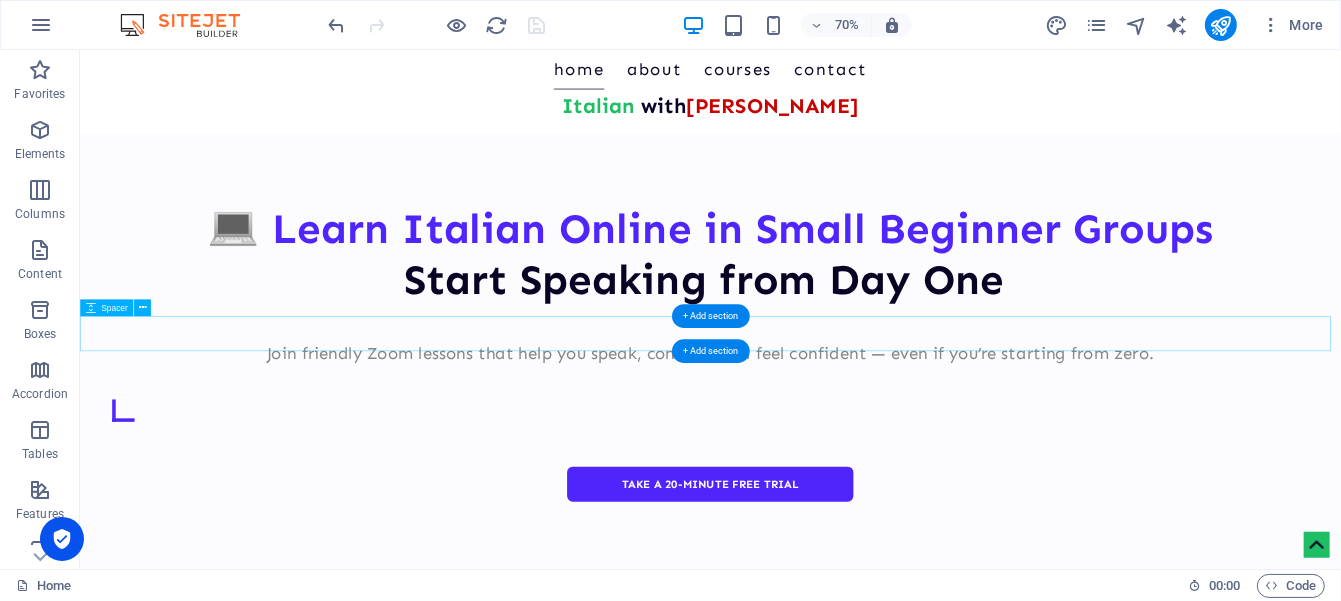 scroll, scrollTop: 0, scrollLeft: 0, axis: both 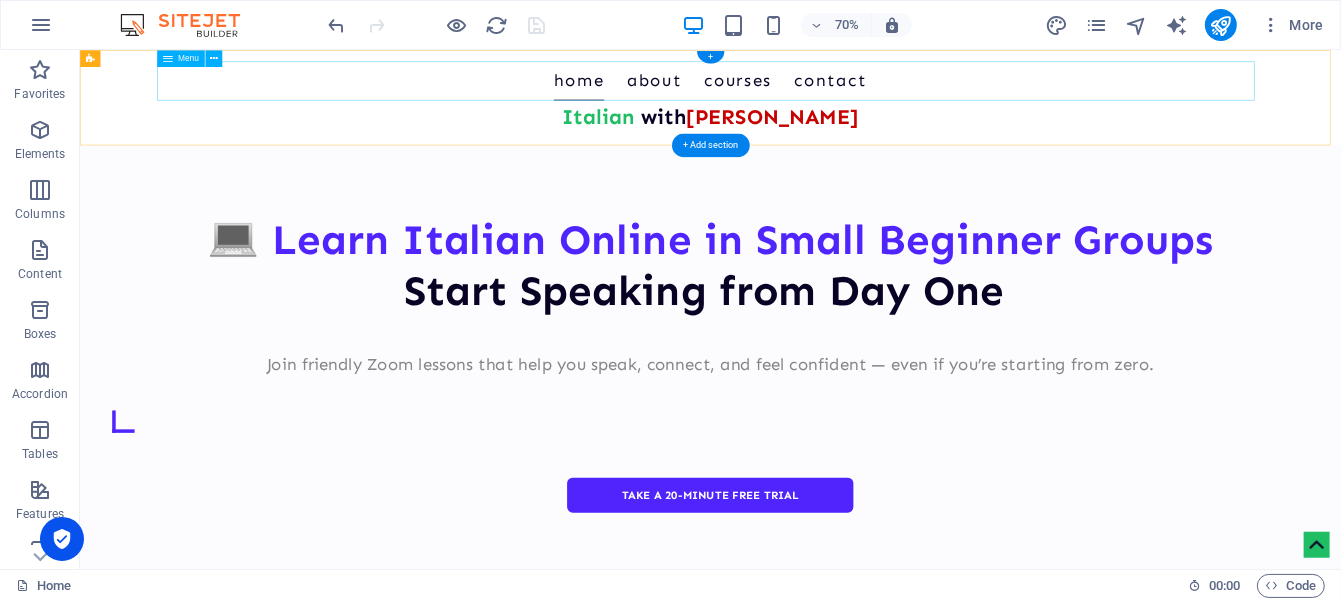 click on "Home About Courses Contact" at bounding box center [981, 94] 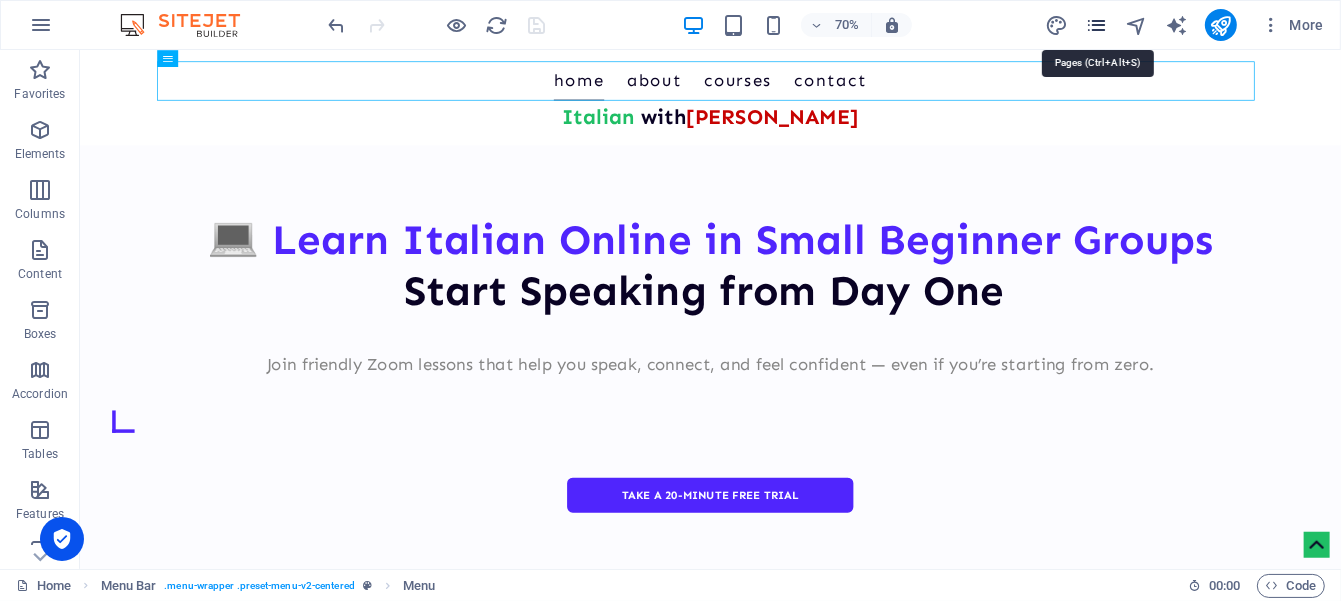 click at bounding box center (1096, 25) 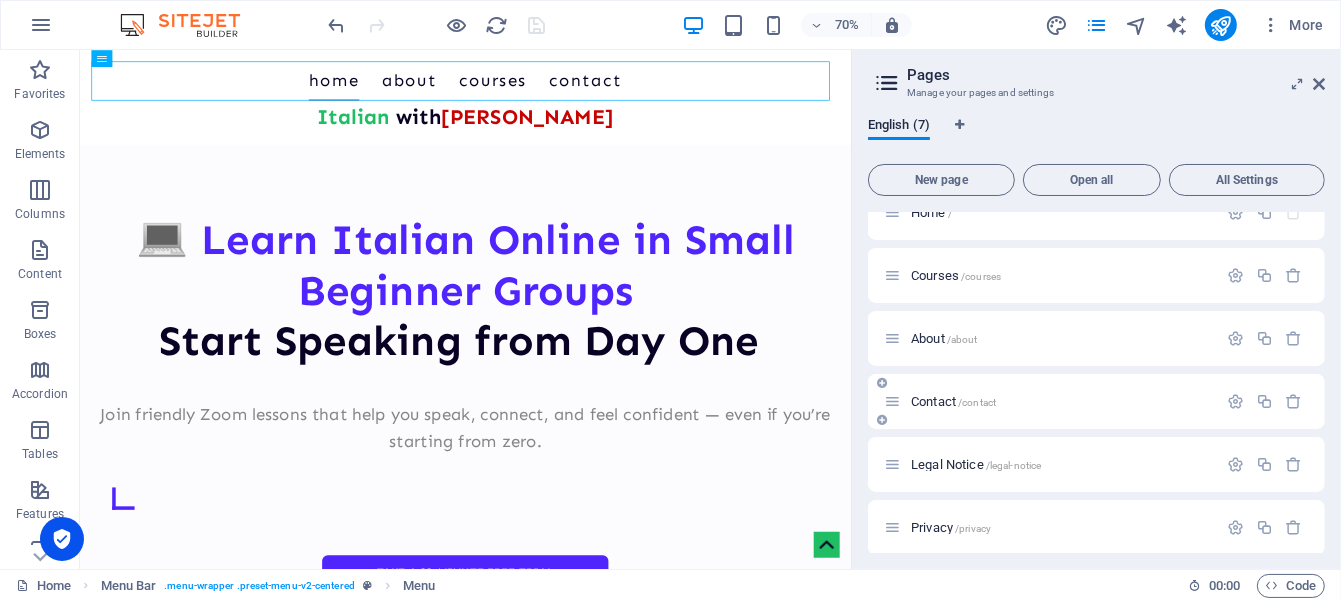 scroll, scrollTop: 0, scrollLeft: 0, axis: both 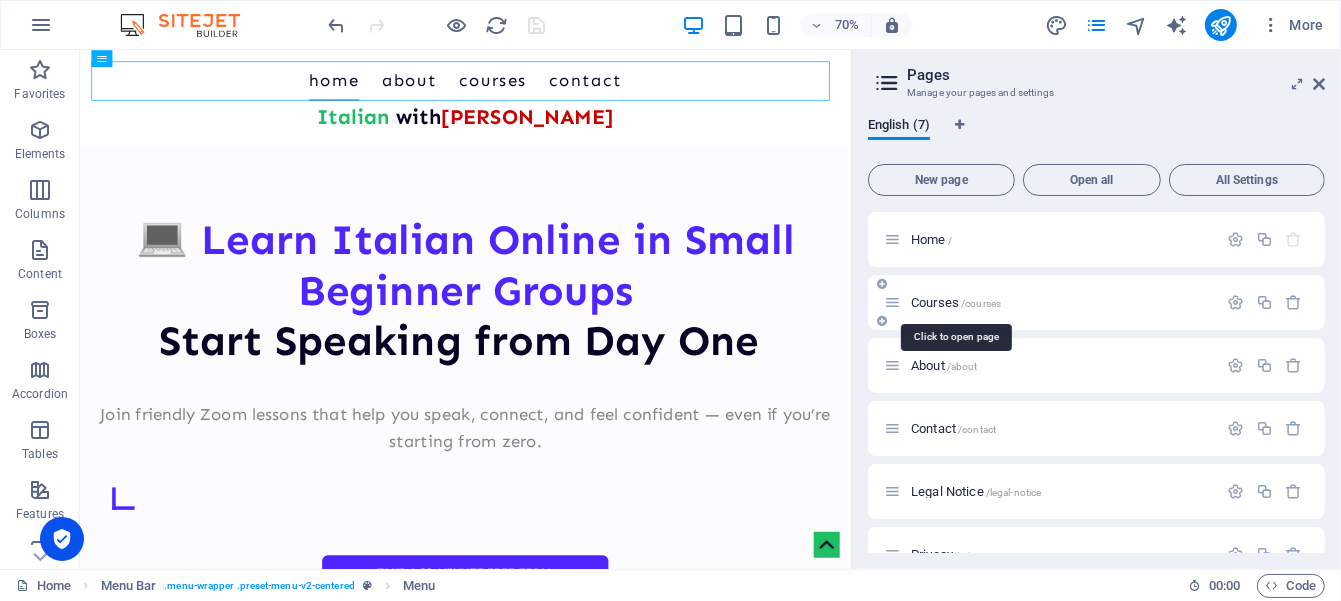 click on "Courses /courses" at bounding box center (956, 302) 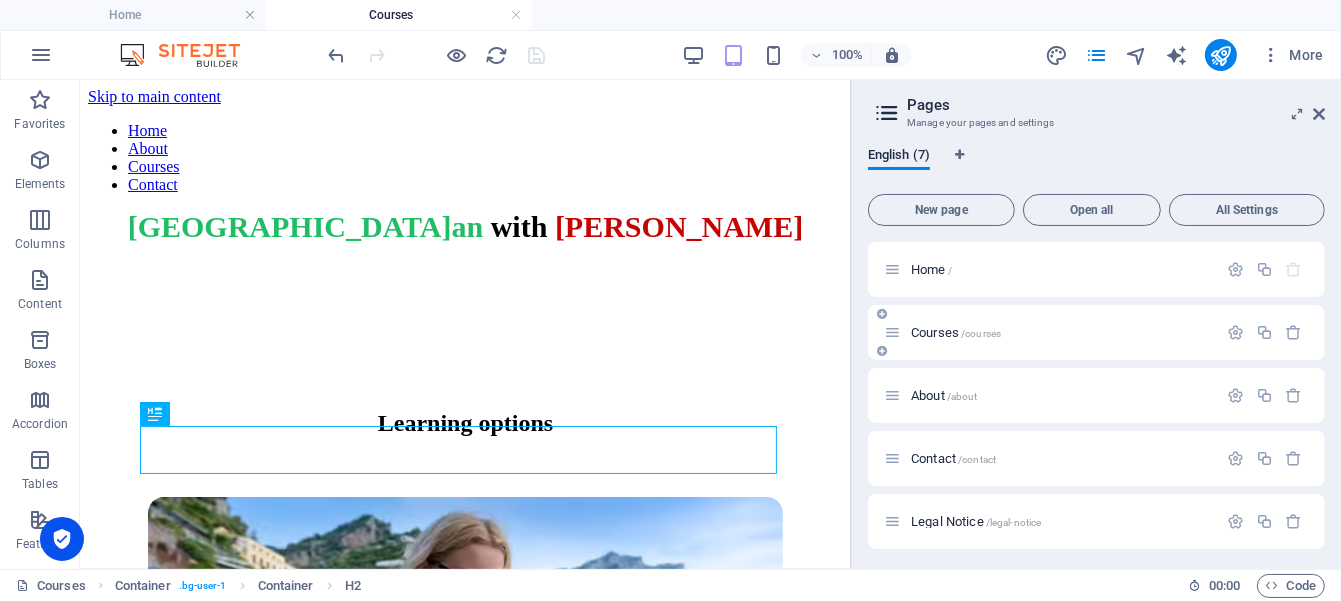scroll, scrollTop: 0, scrollLeft: 0, axis: both 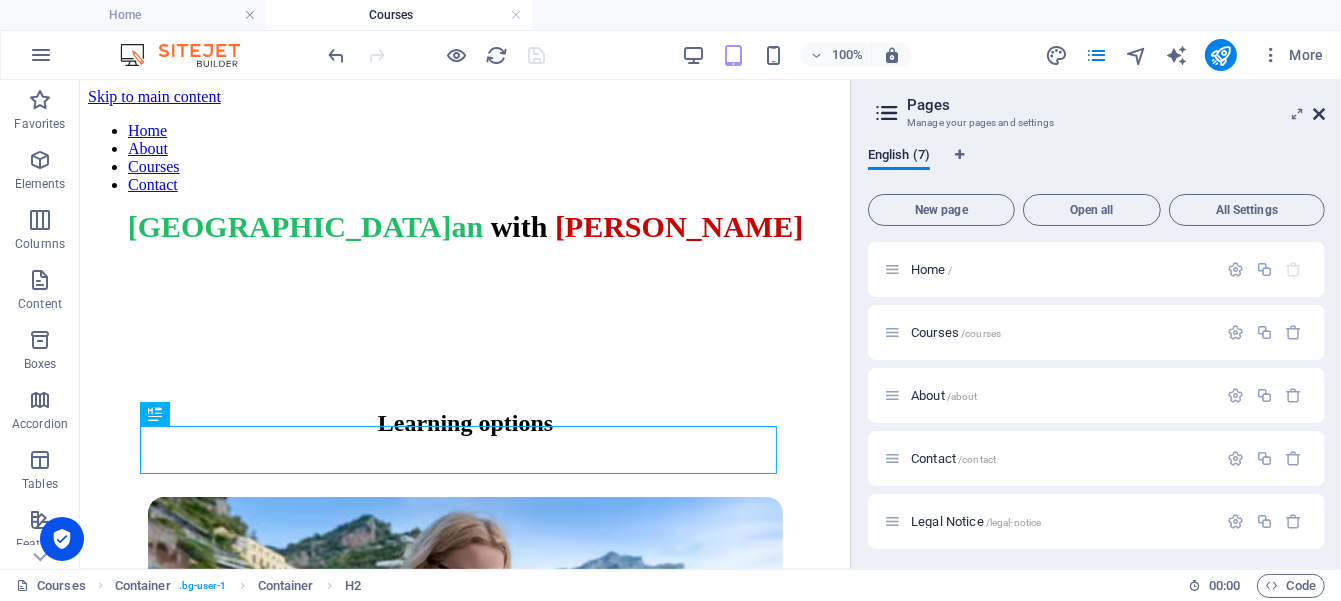click at bounding box center (1319, 114) 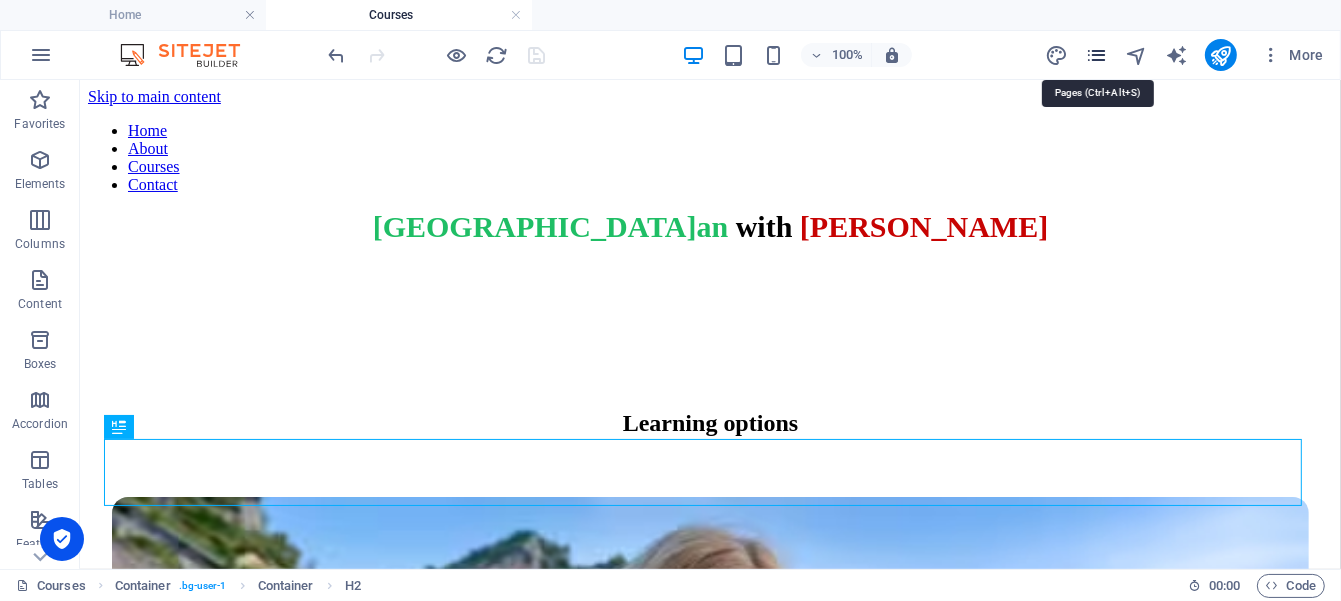 click at bounding box center [1096, 55] 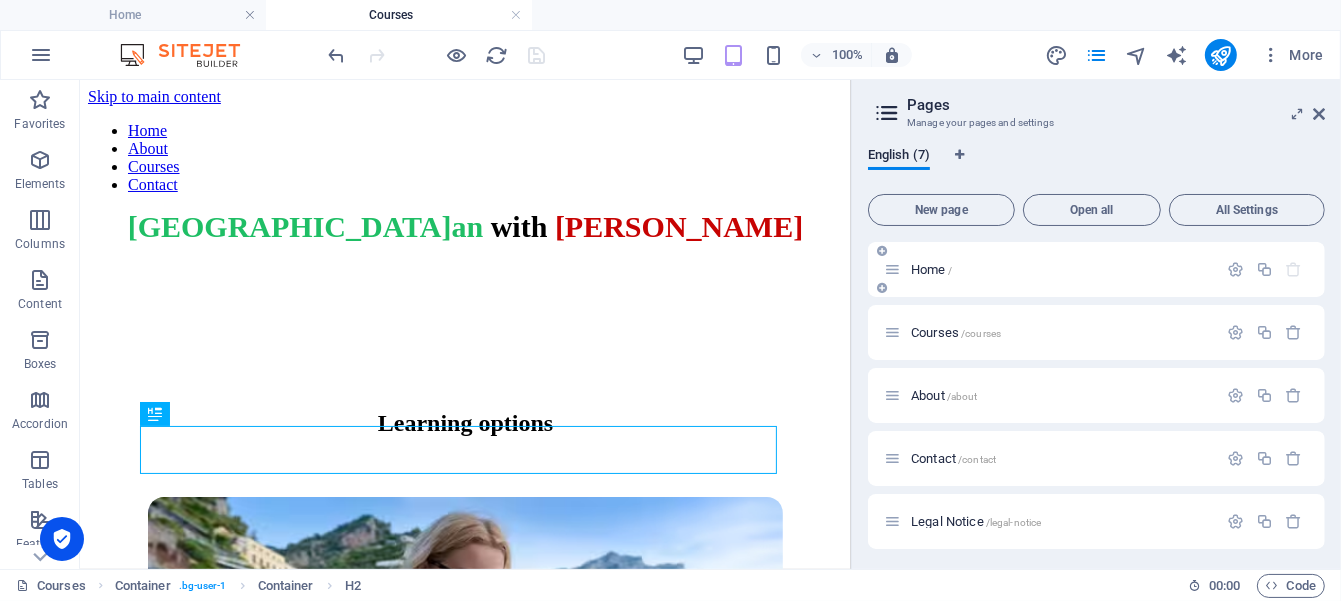 click on "Home /" at bounding box center [931, 269] 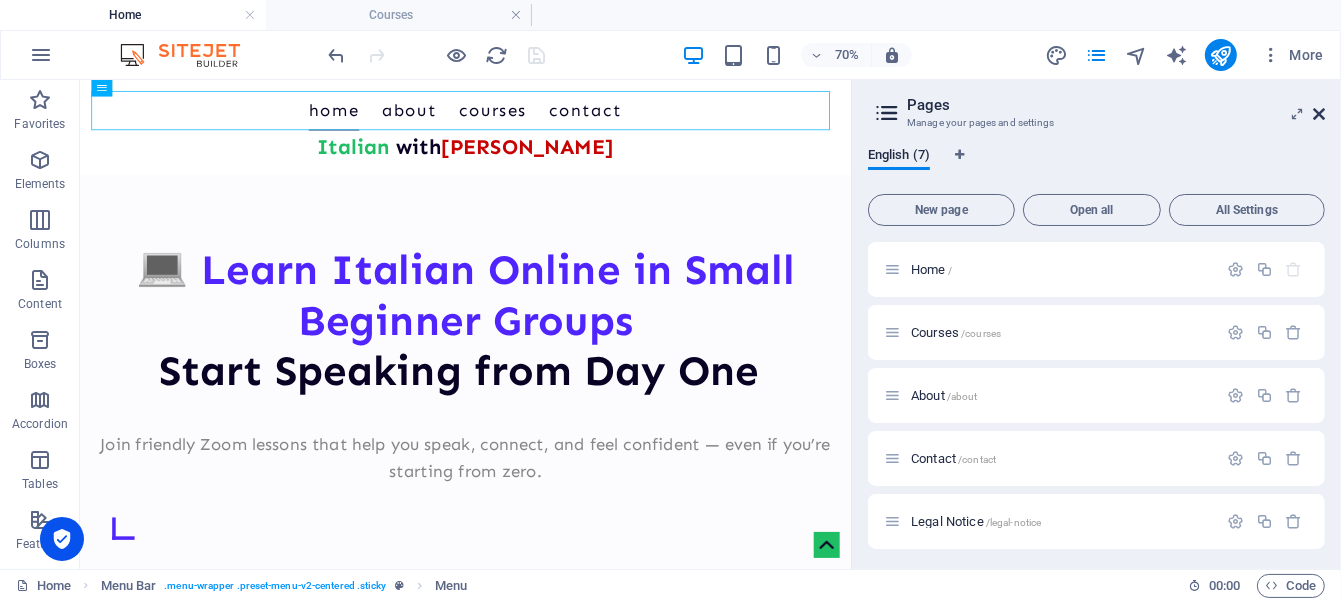 click at bounding box center (1319, 114) 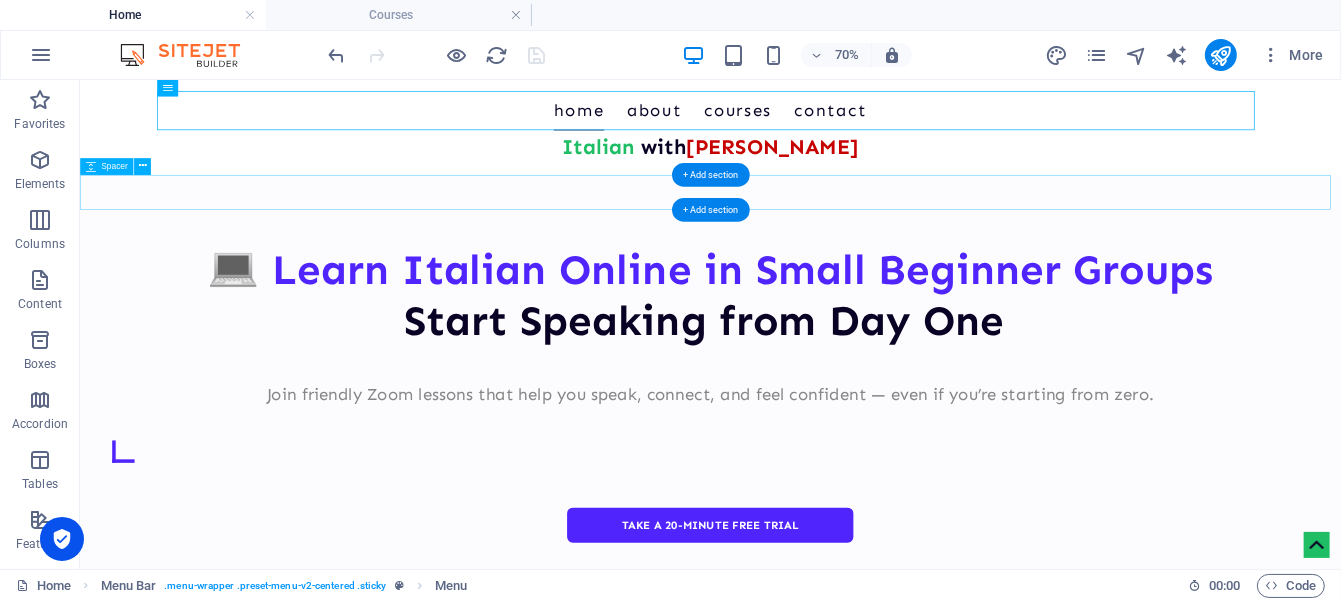 click at bounding box center (980, 240) 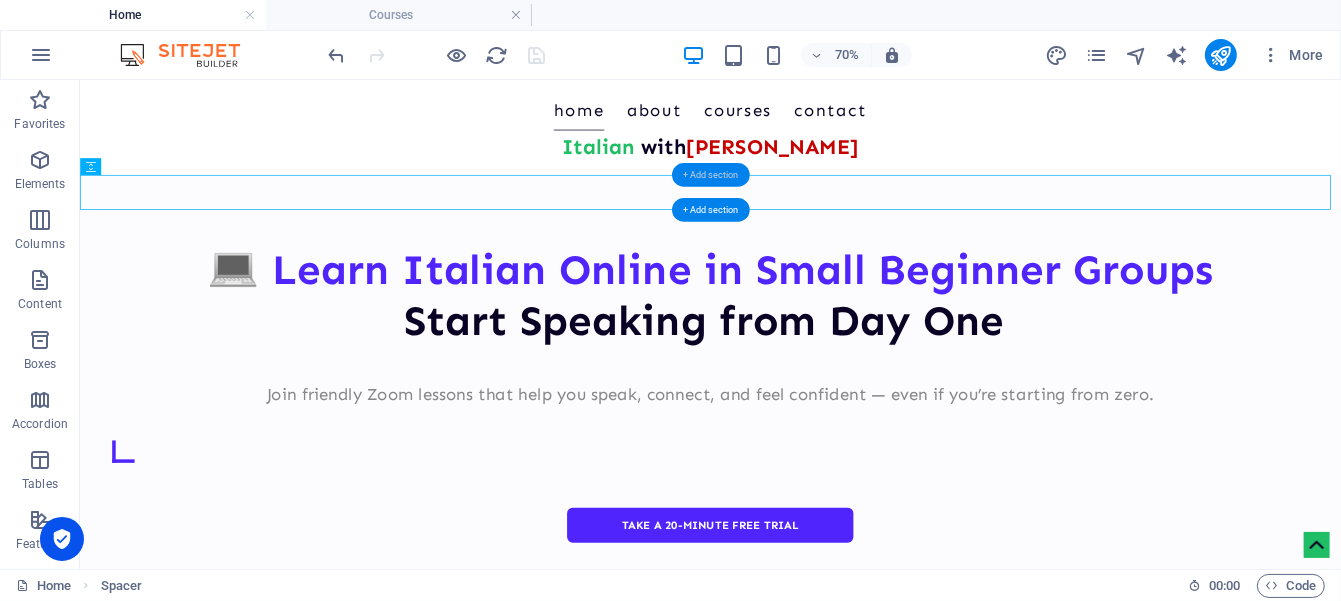 click on "+ Add section" at bounding box center (711, 175) 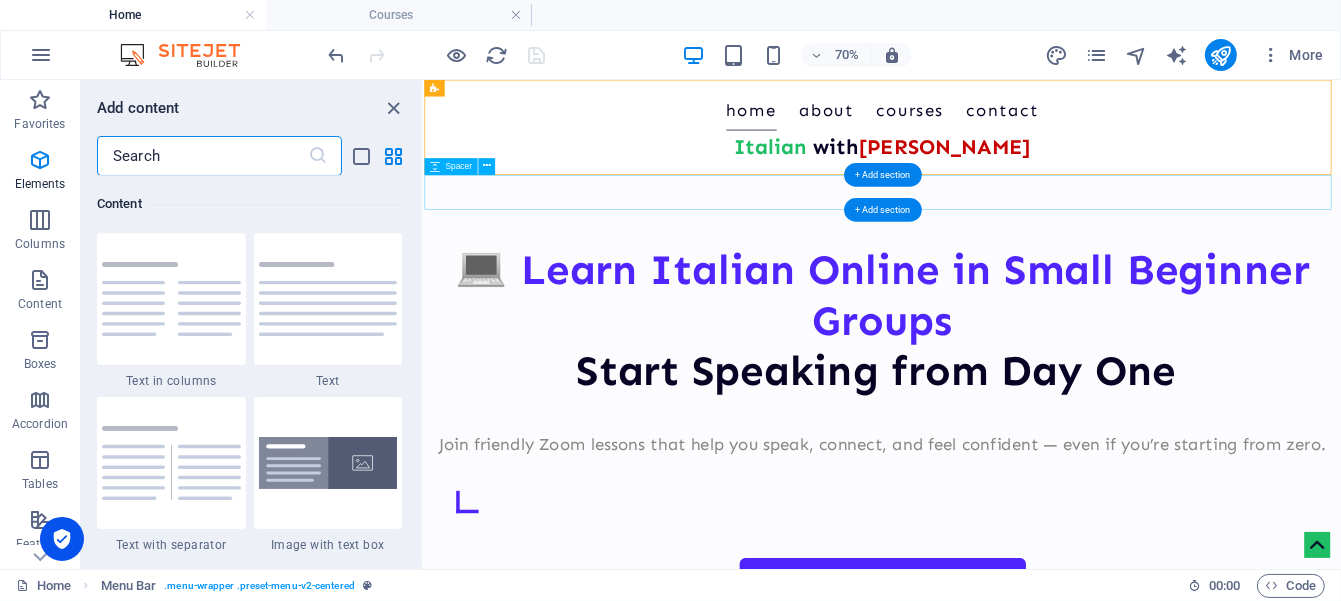 scroll, scrollTop: 3499, scrollLeft: 0, axis: vertical 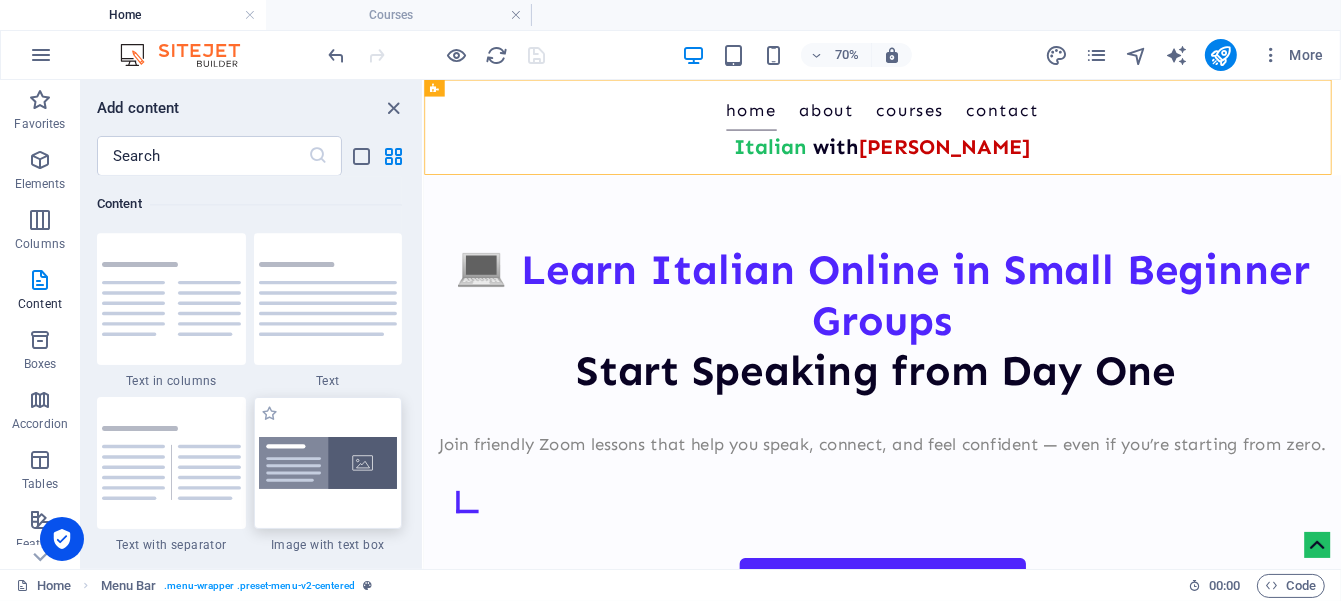click at bounding box center [328, 463] 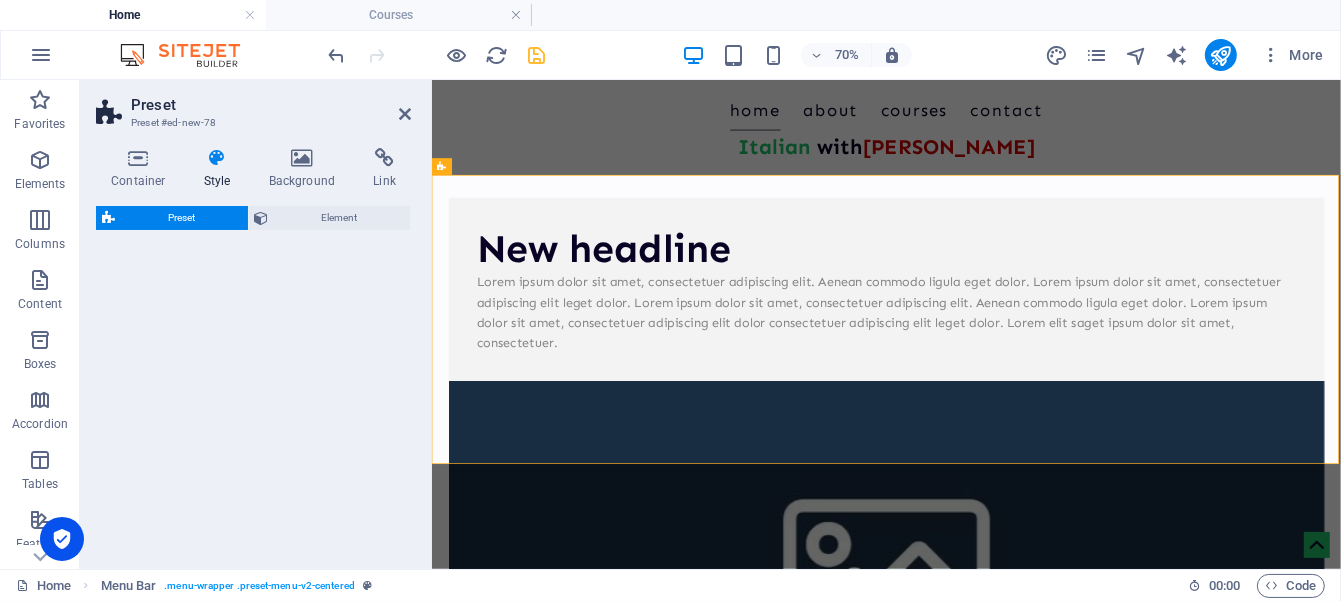 select on "rem" 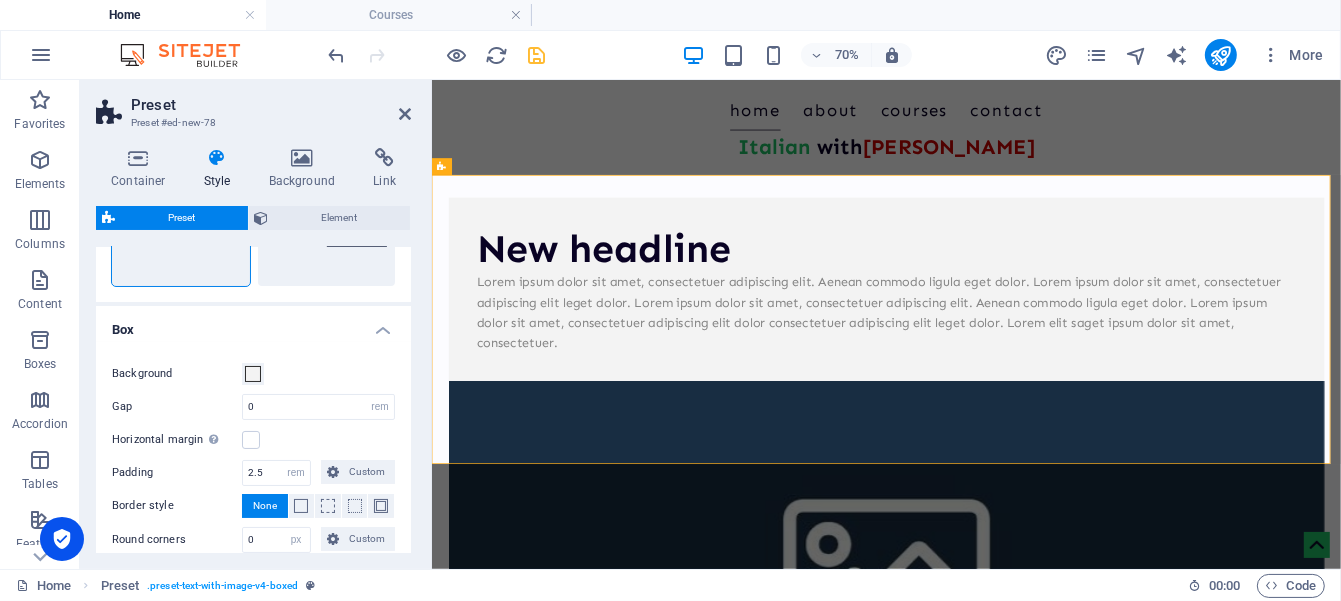 scroll, scrollTop: 166, scrollLeft: 0, axis: vertical 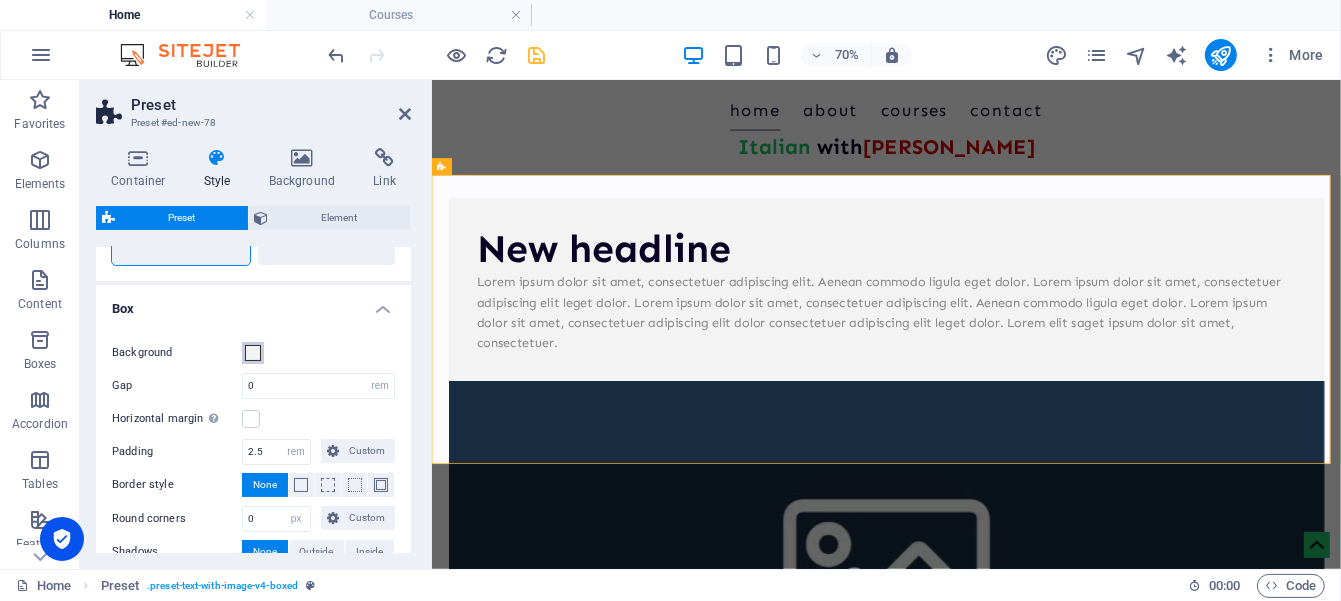 click at bounding box center [253, 353] 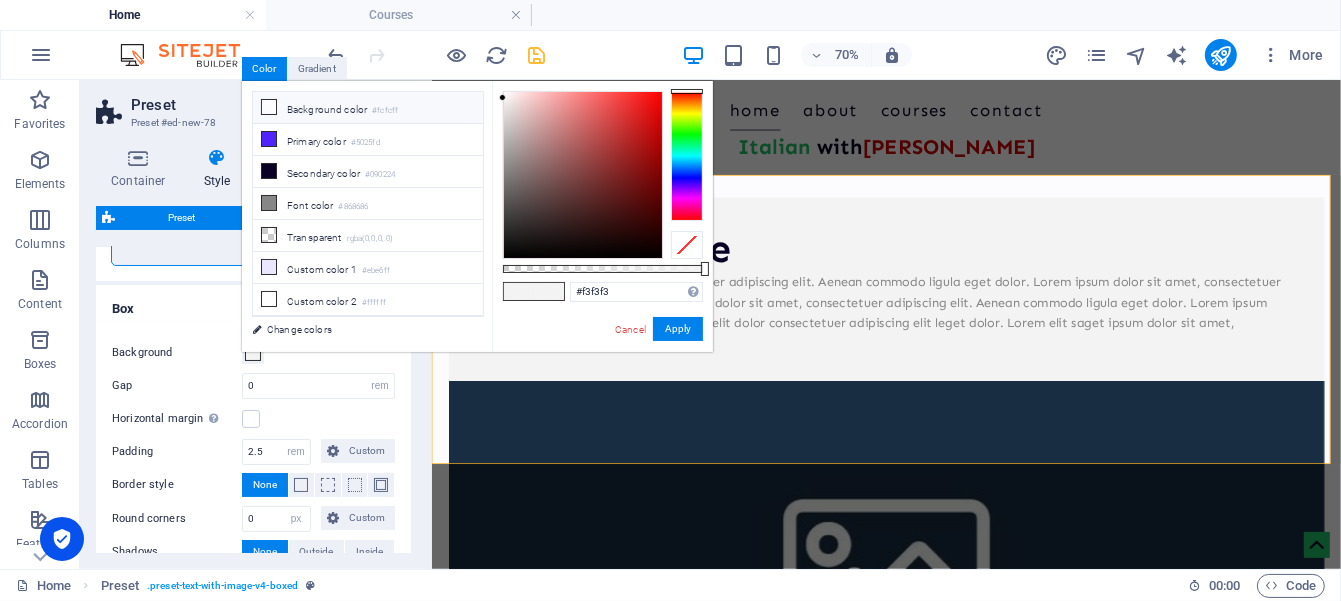 click at bounding box center [269, 107] 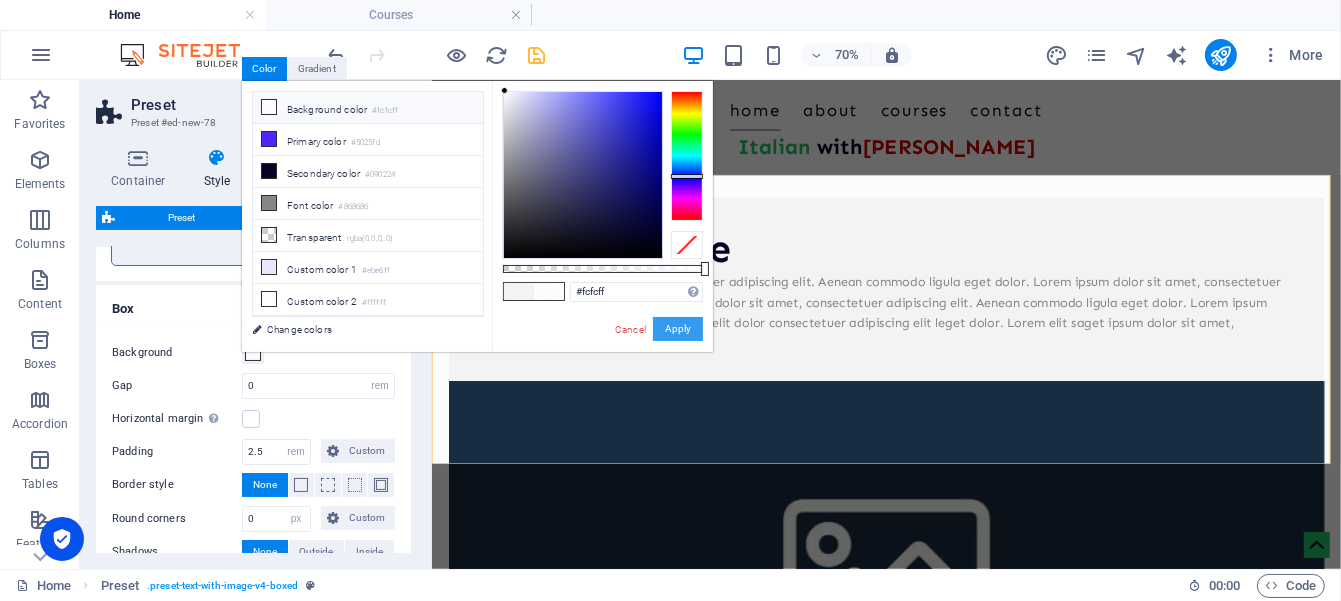 click on "Apply" at bounding box center [678, 329] 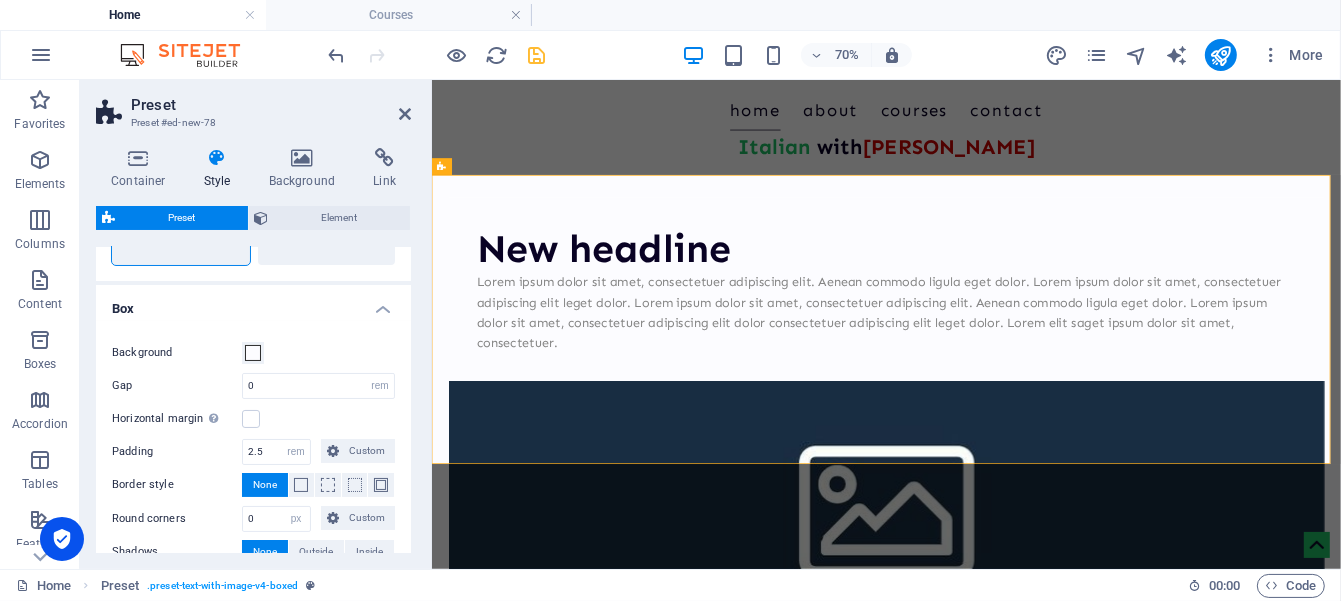 scroll, scrollTop: 327, scrollLeft: 0, axis: vertical 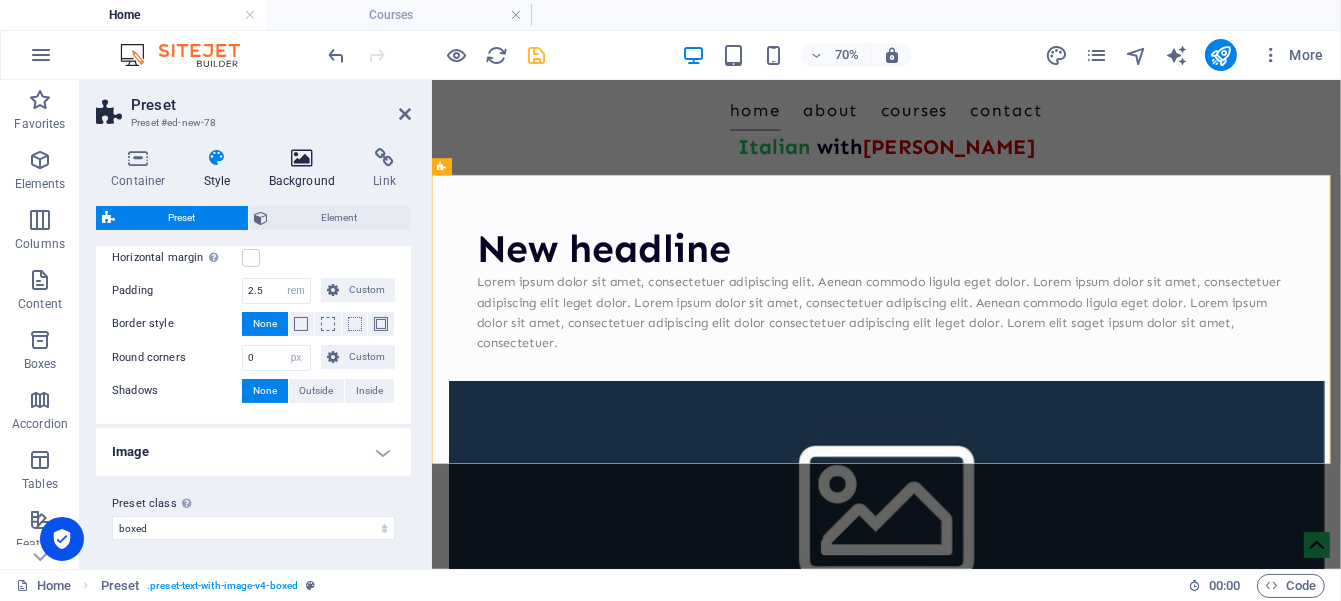 click at bounding box center (302, 158) 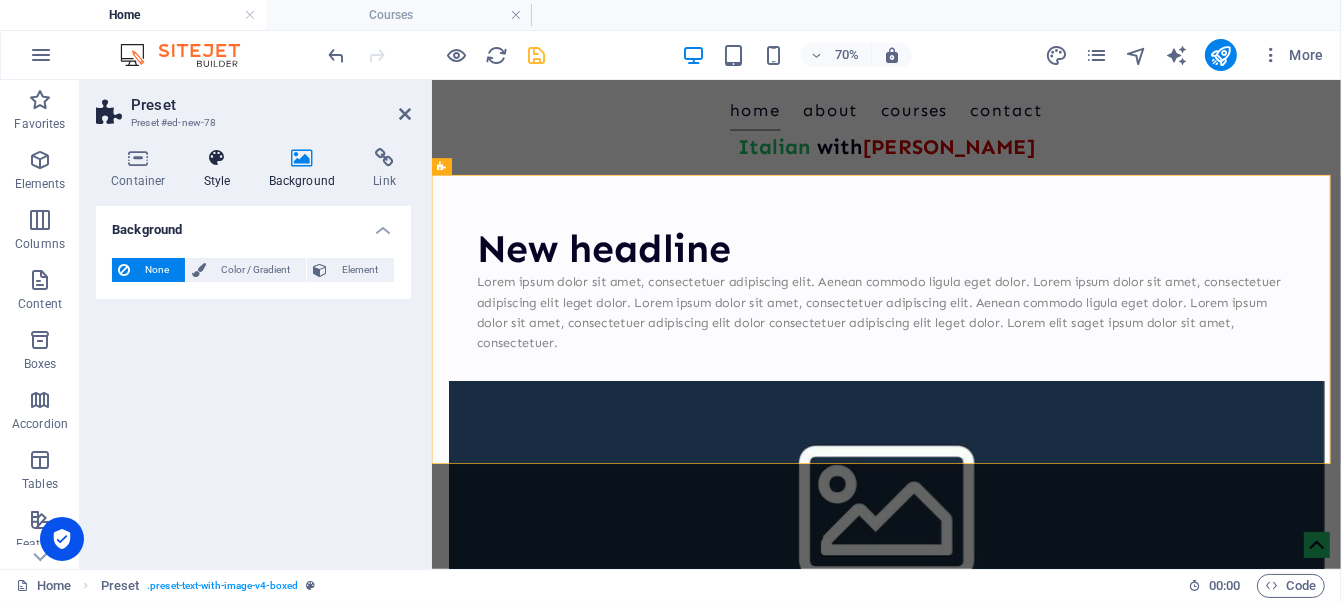 click at bounding box center [217, 158] 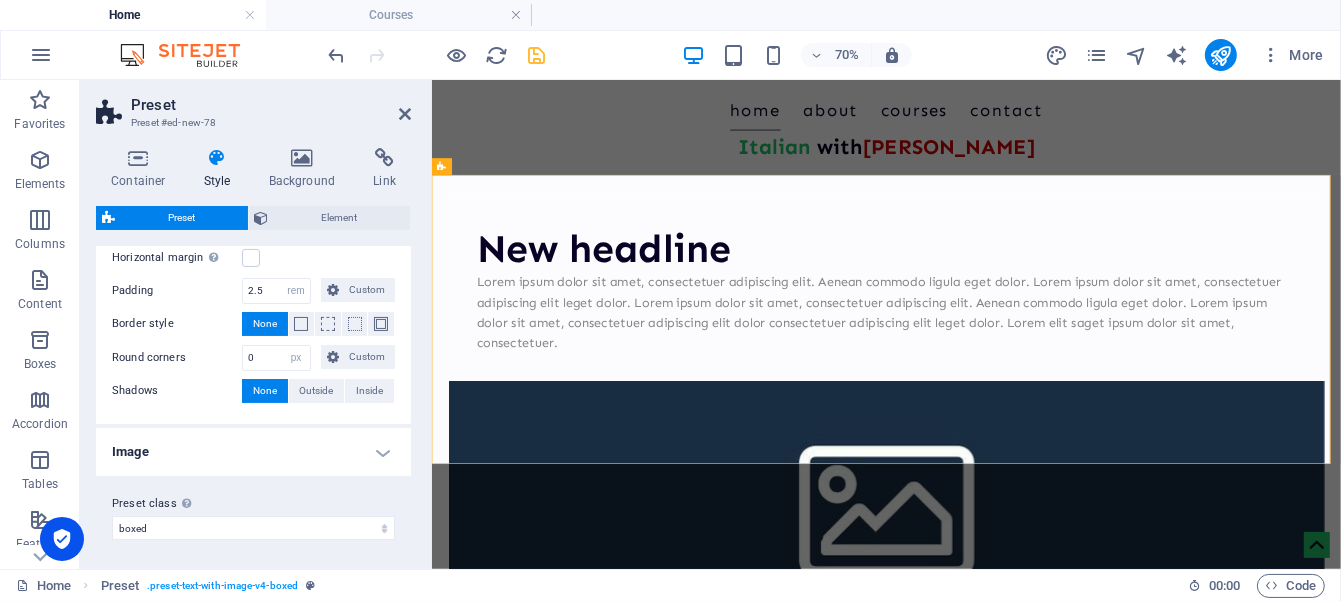 click at bounding box center [1080, 683] 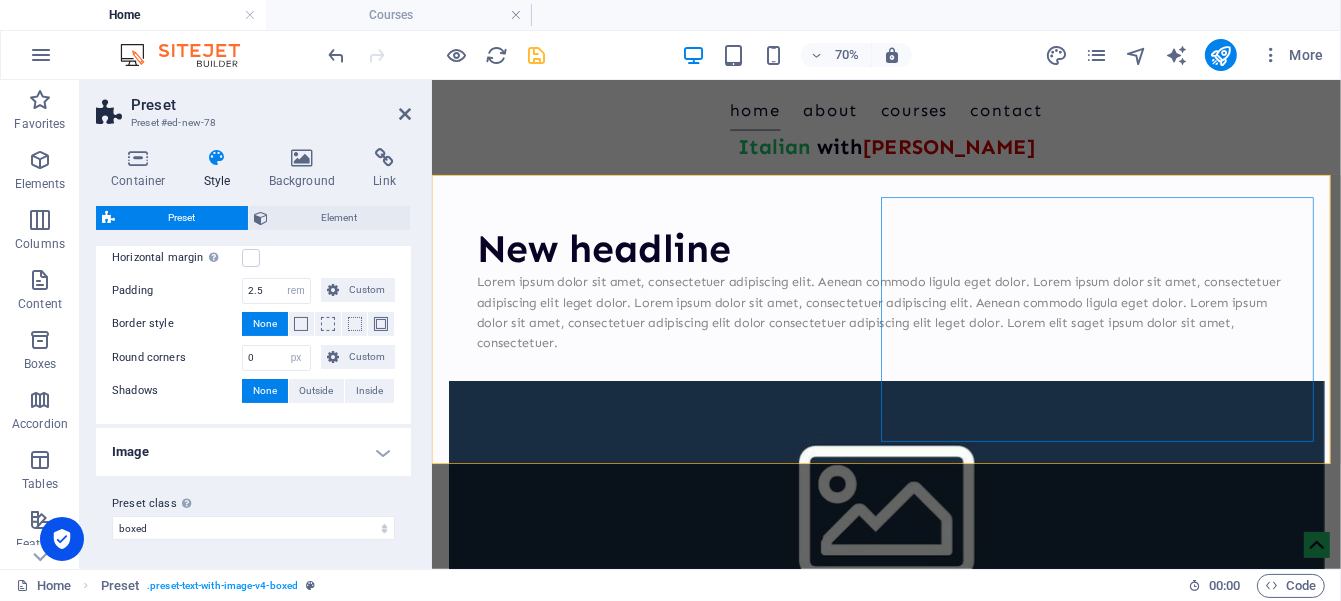 click at bounding box center (1080, 683) 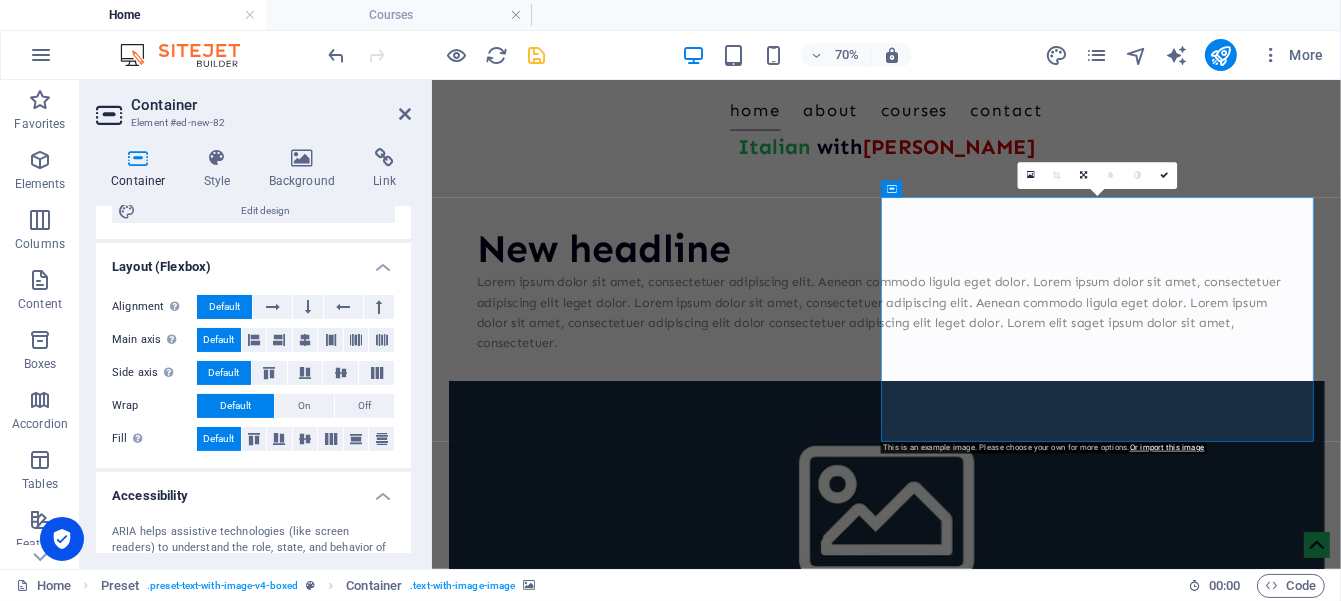 scroll, scrollTop: 333, scrollLeft: 0, axis: vertical 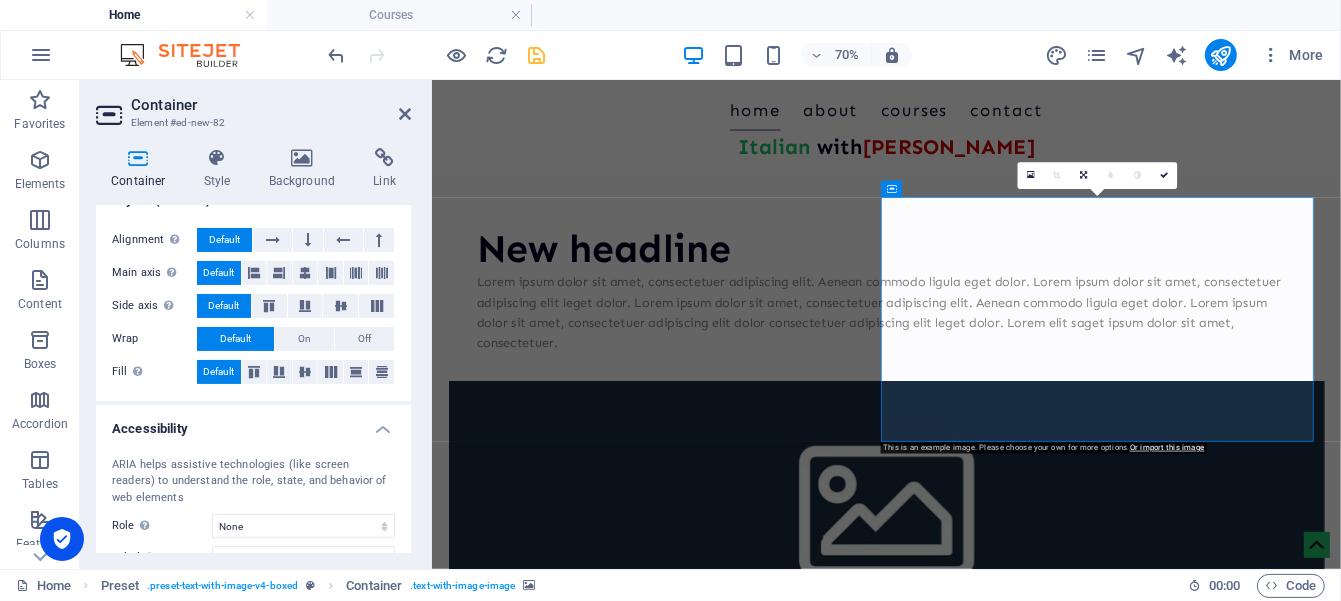 click at bounding box center [1080, 683] 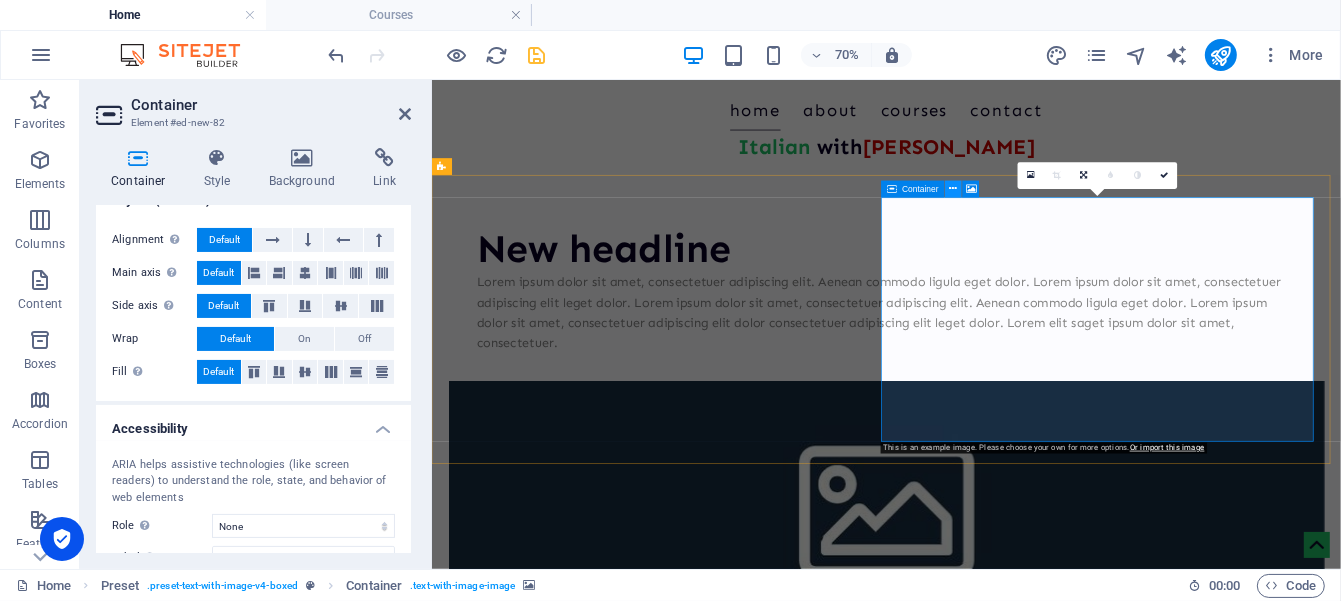click at bounding box center [953, 189] 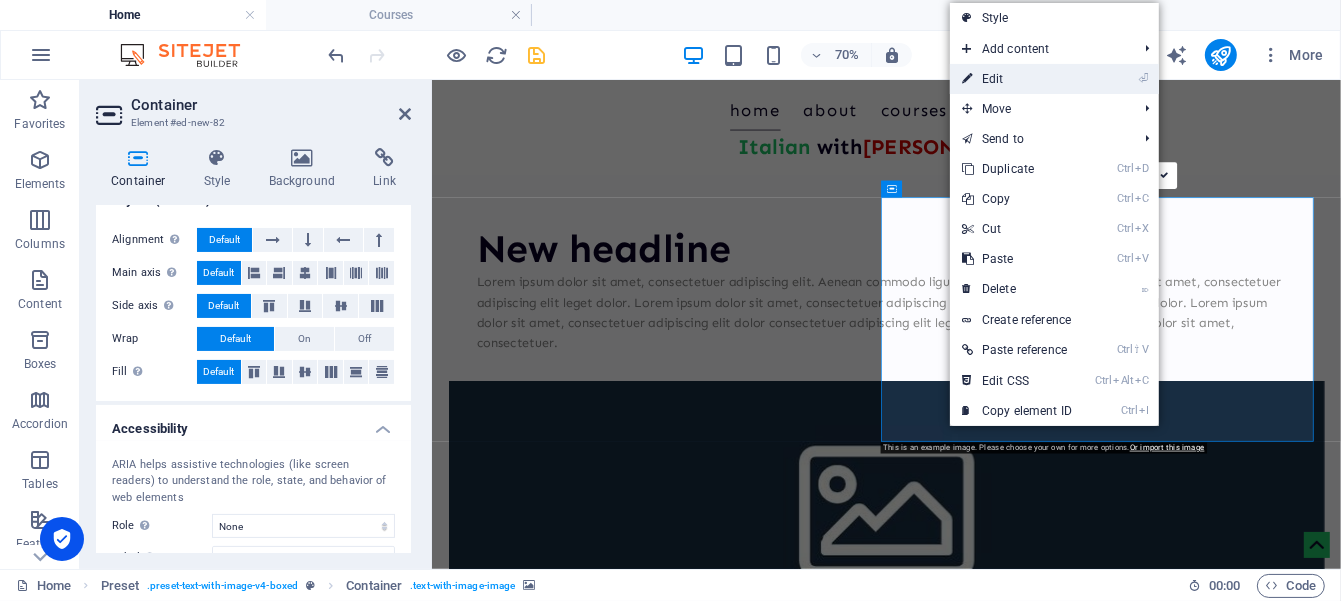 click on "⏎  Edit" at bounding box center (1017, 79) 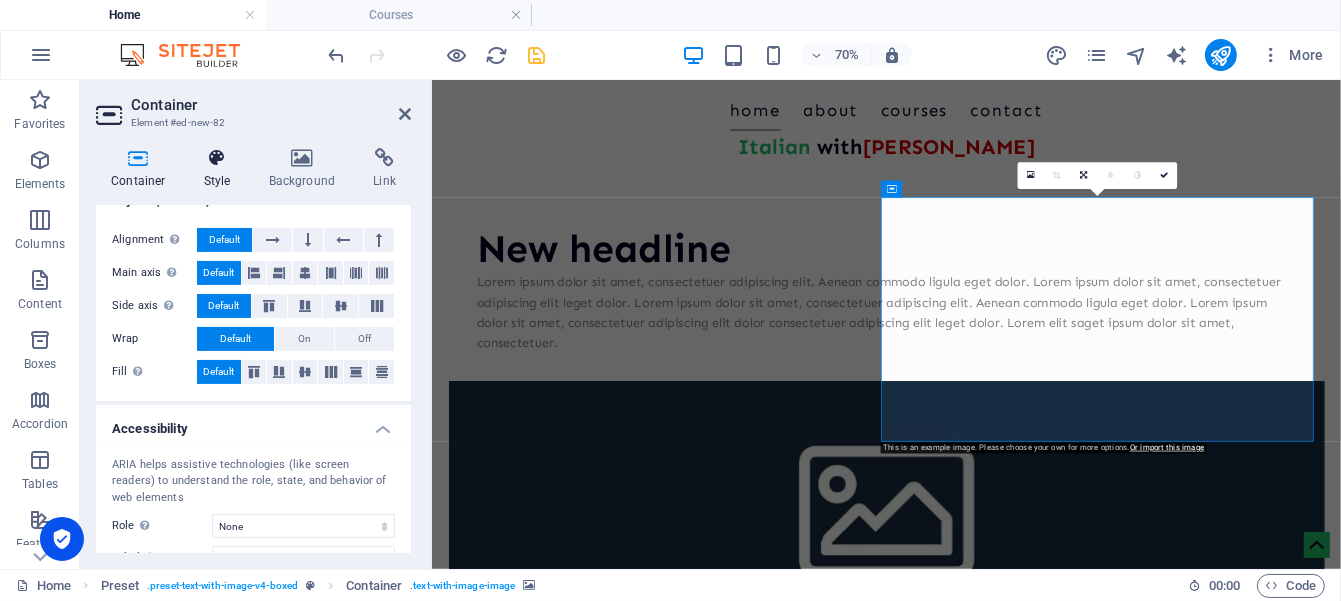 click on "Style" at bounding box center (221, 169) 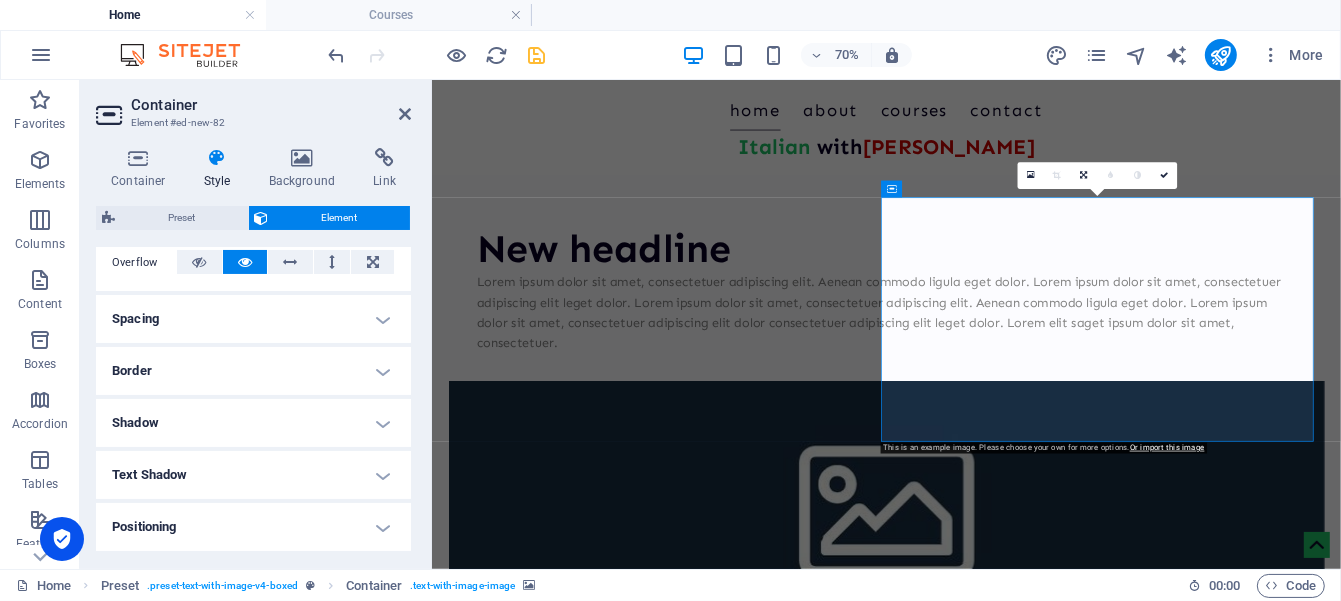 scroll, scrollTop: 538, scrollLeft: 0, axis: vertical 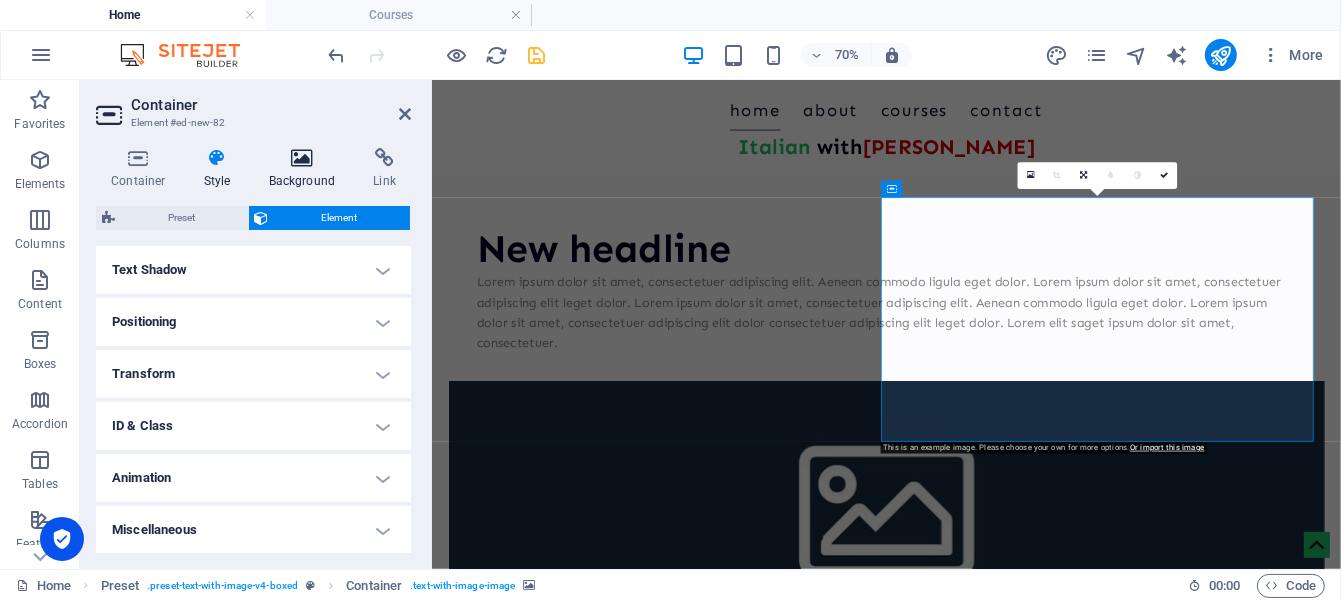 click at bounding box center [302, 158] 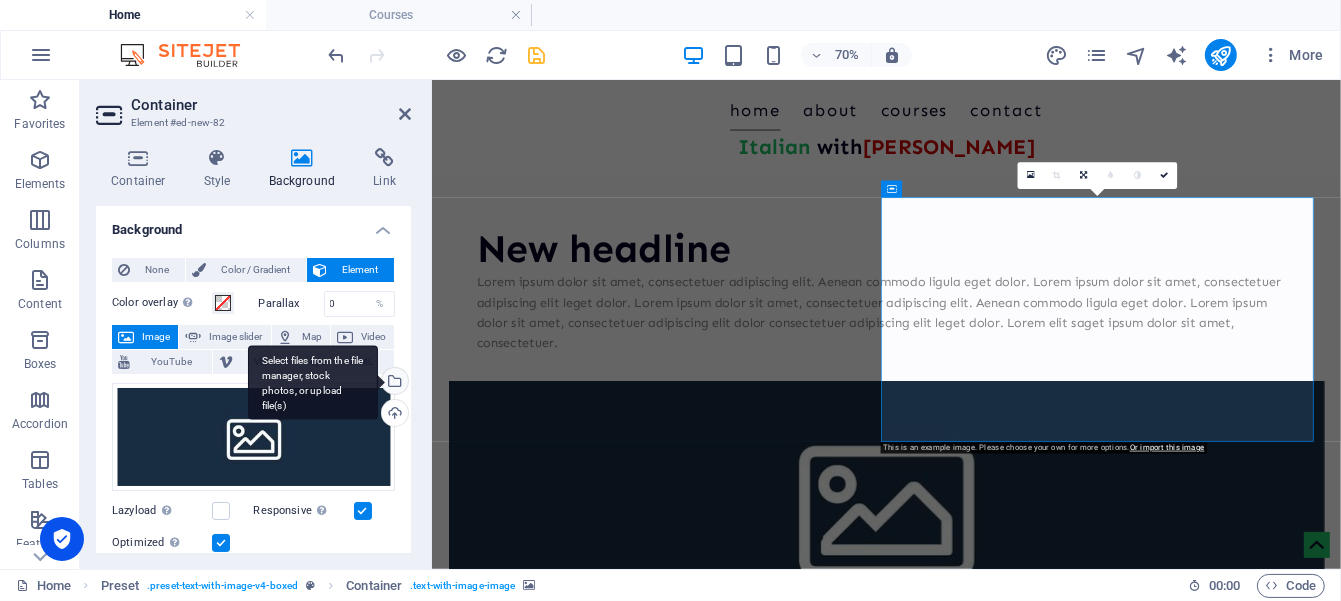 click on "Select files from the file manager, stock photos, or upload file(s)" at bounding box center [393, 383] 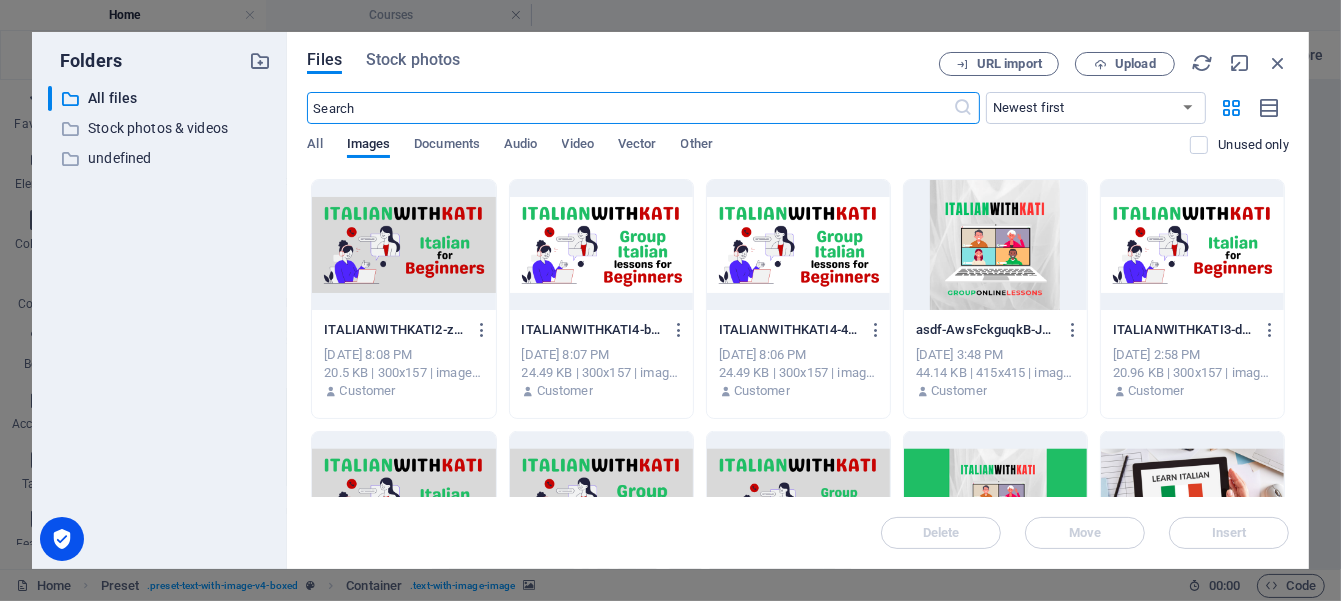 scroll, scrollTop: 1666, scrollLeft: 0, axis: vertical 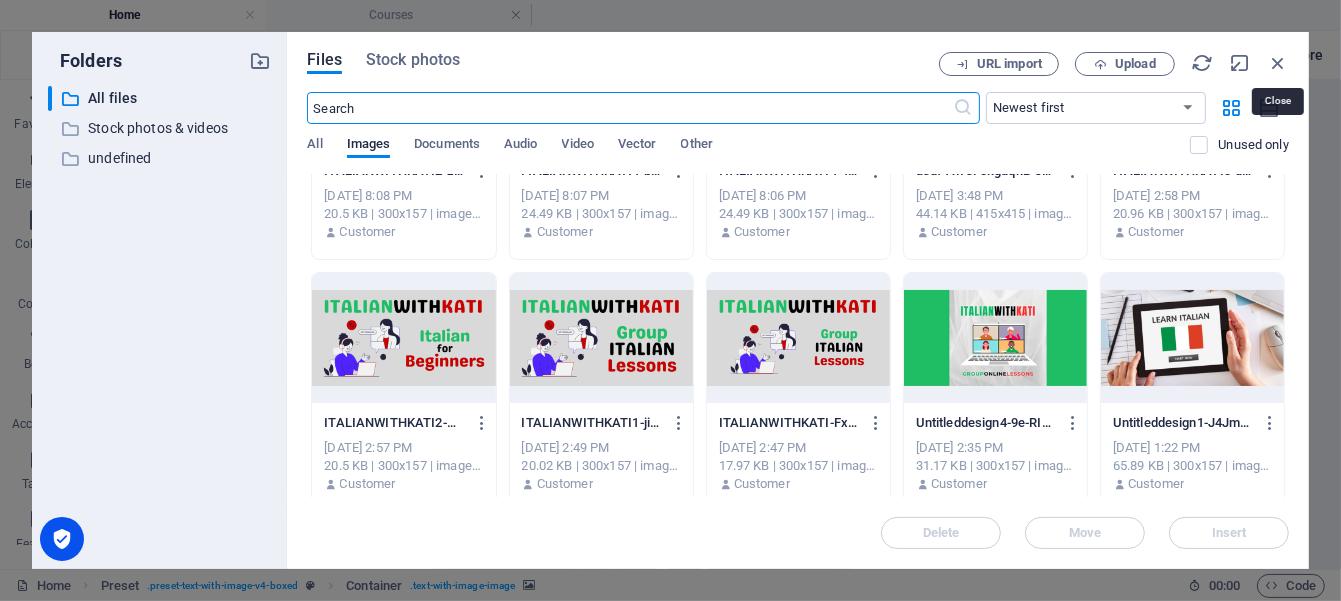 click at bounding box center [1278, 63] 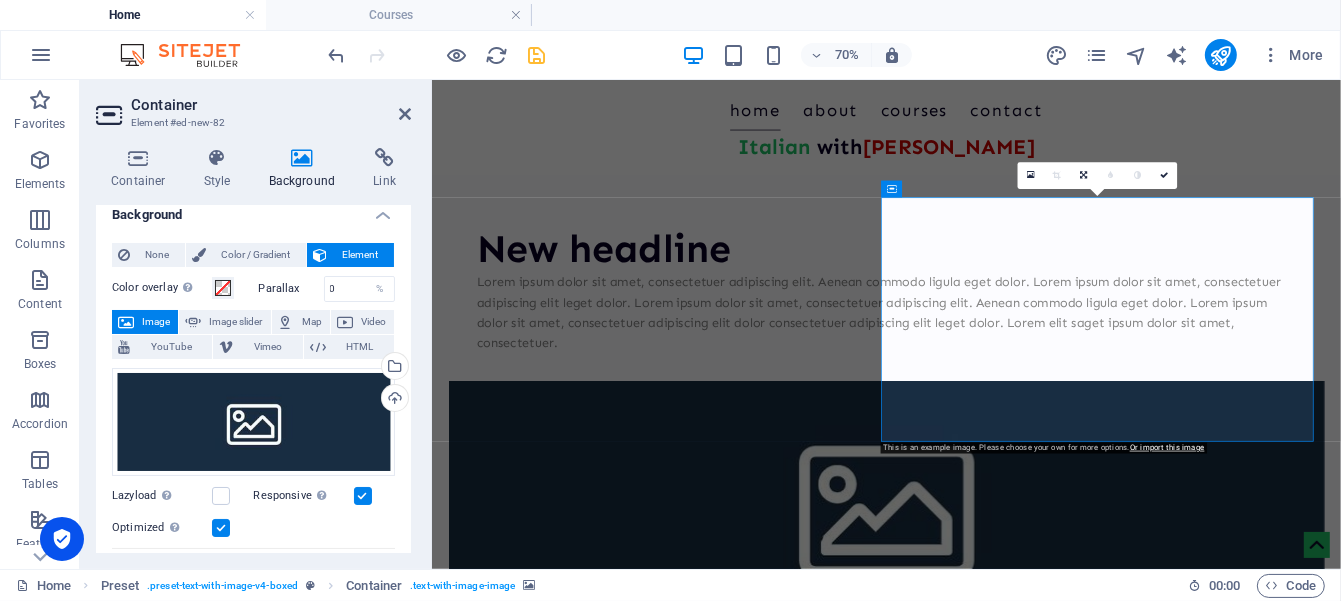scroll, scrollTop: 0, scrollLeft: 0, axis: both 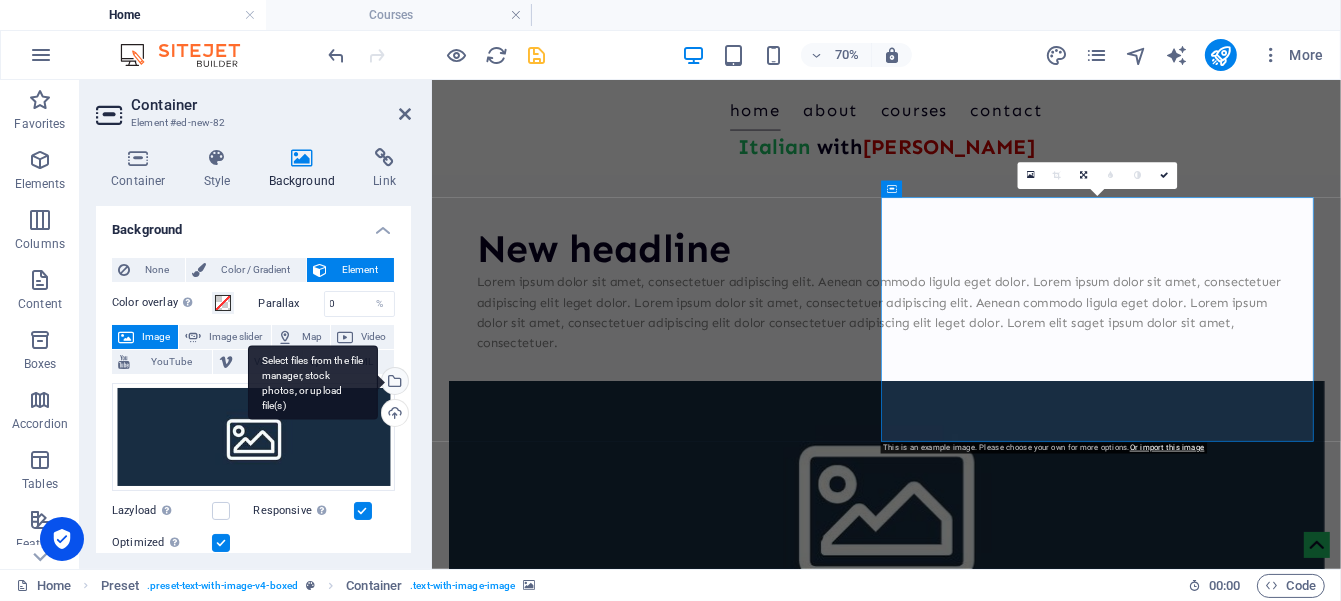 click on "Select files from the file manager, stock photos, or upload file(s)" at bounding box center [393, 383] 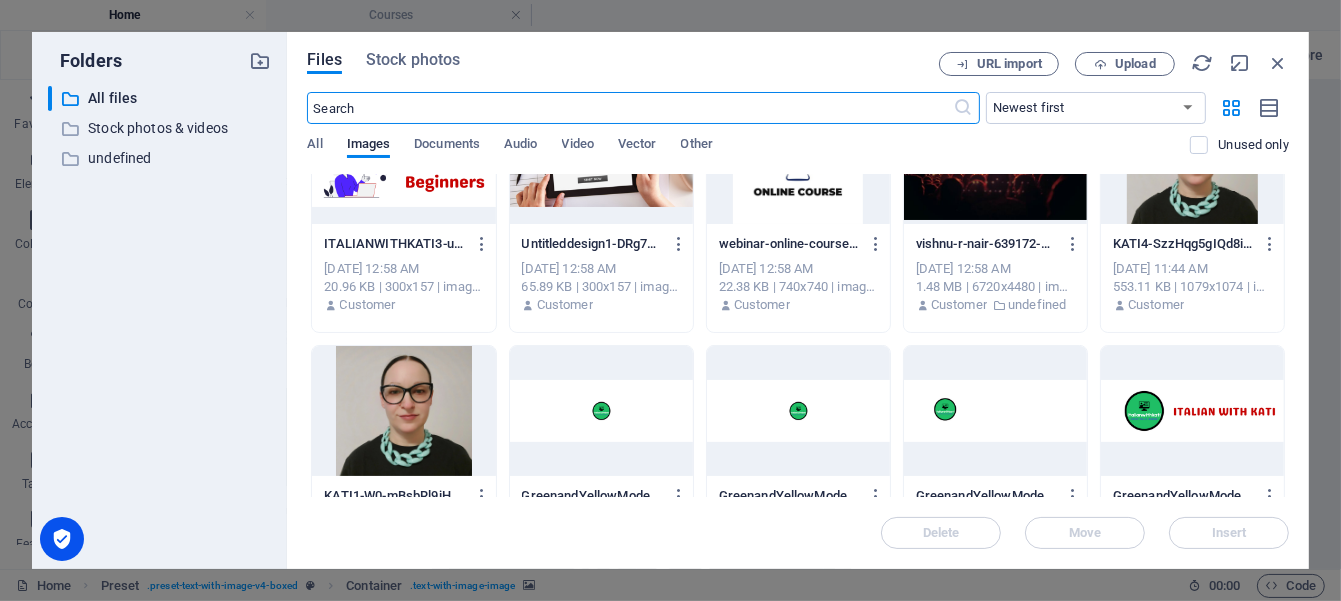 scroll, scrollTop: 166, scrollLeft: 0, axis: vertical 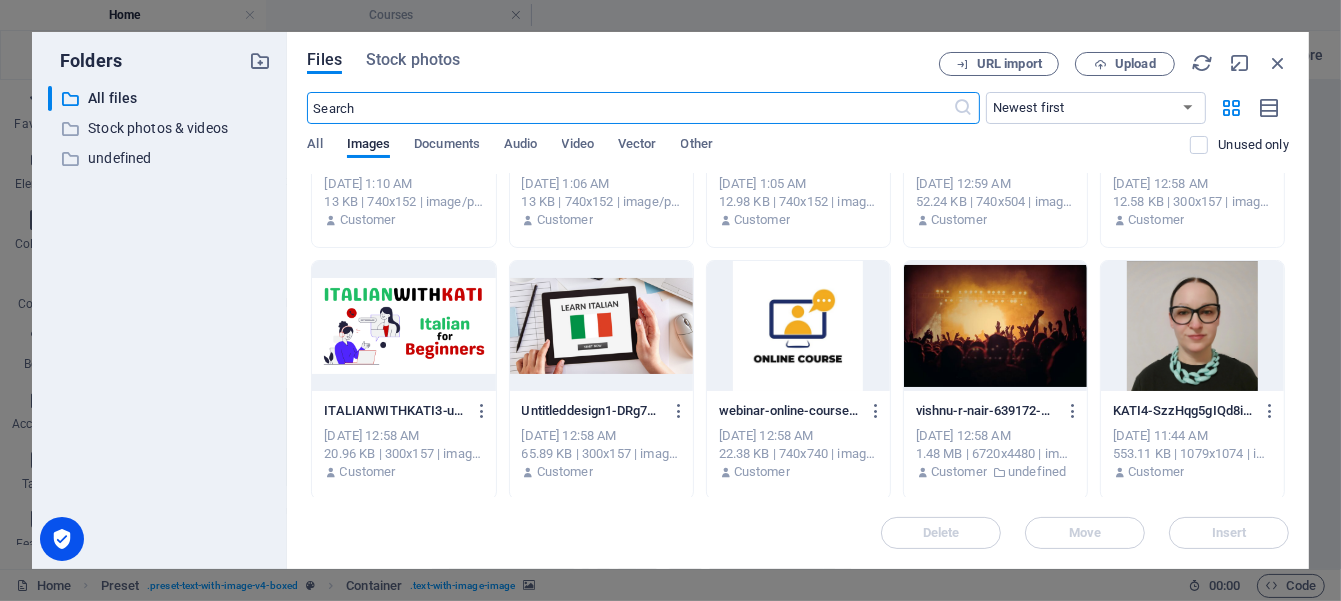 click at bounding box center [601, 326] 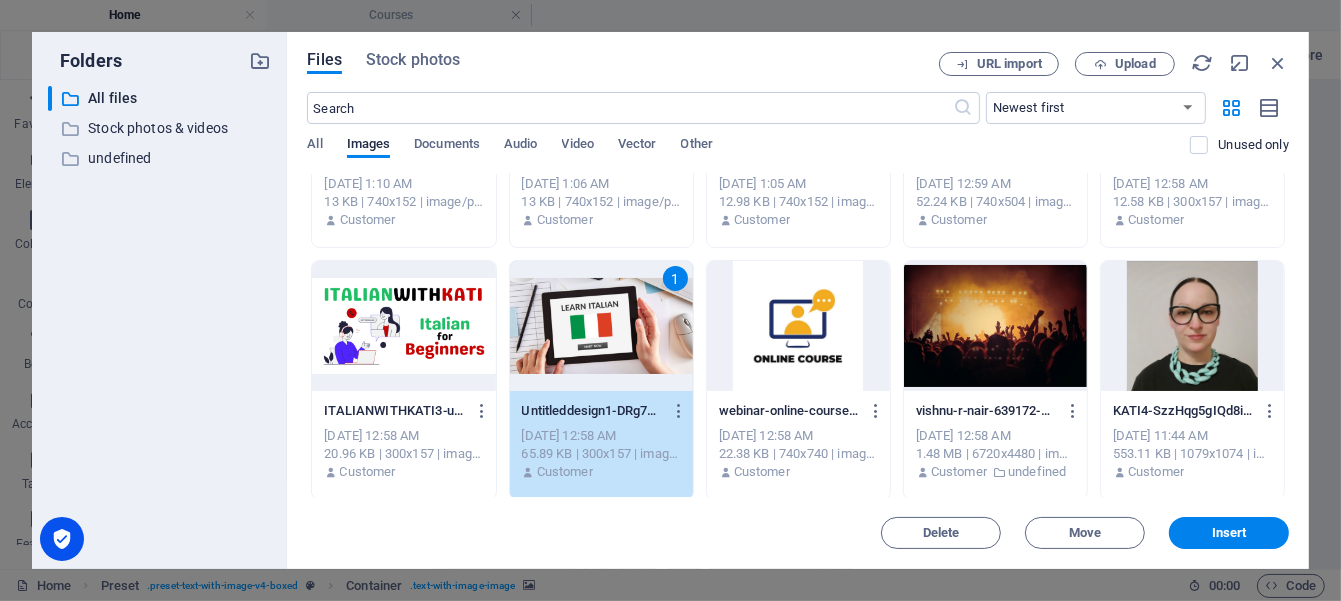 click at bounding box center [403, 326] 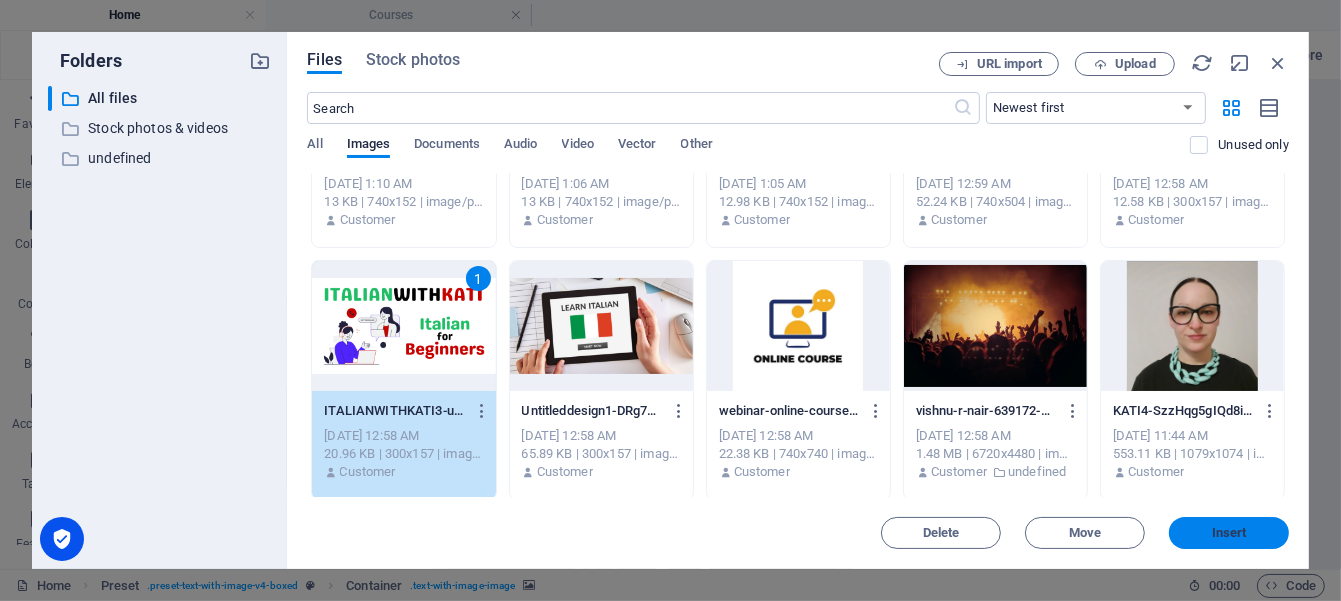 click on "Insert" at bounding box center (1229, 533) 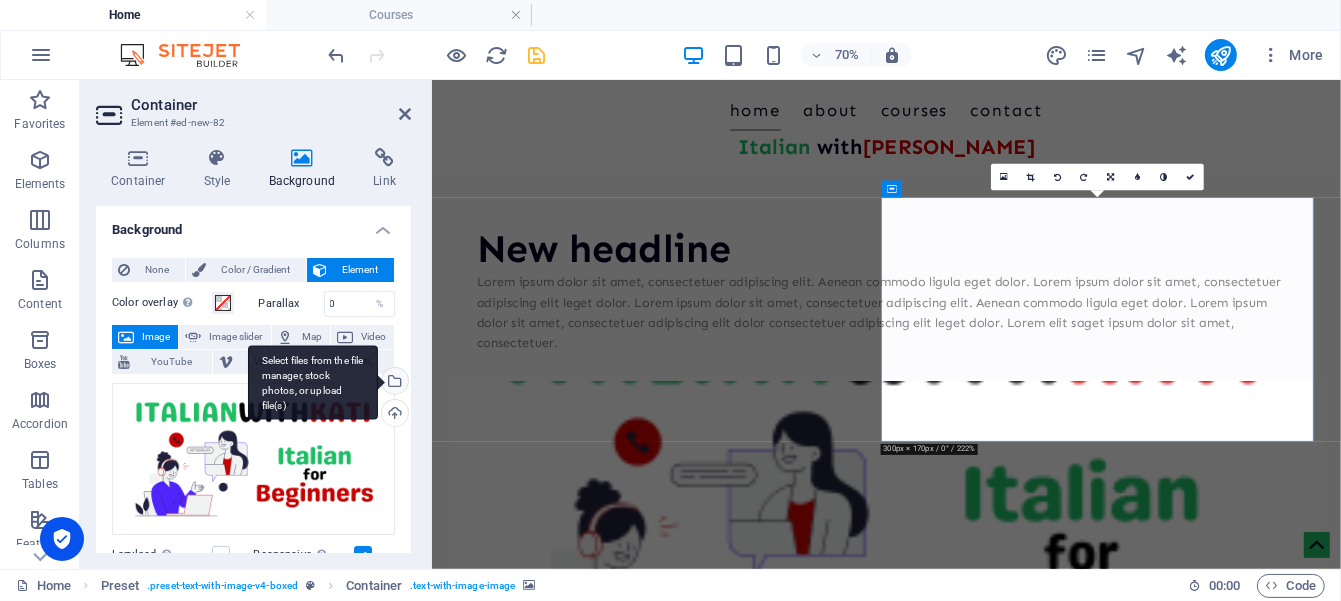 click on "Select files from the file manager, stock photos, or upload file(s)" at bounding box center (393, 383) 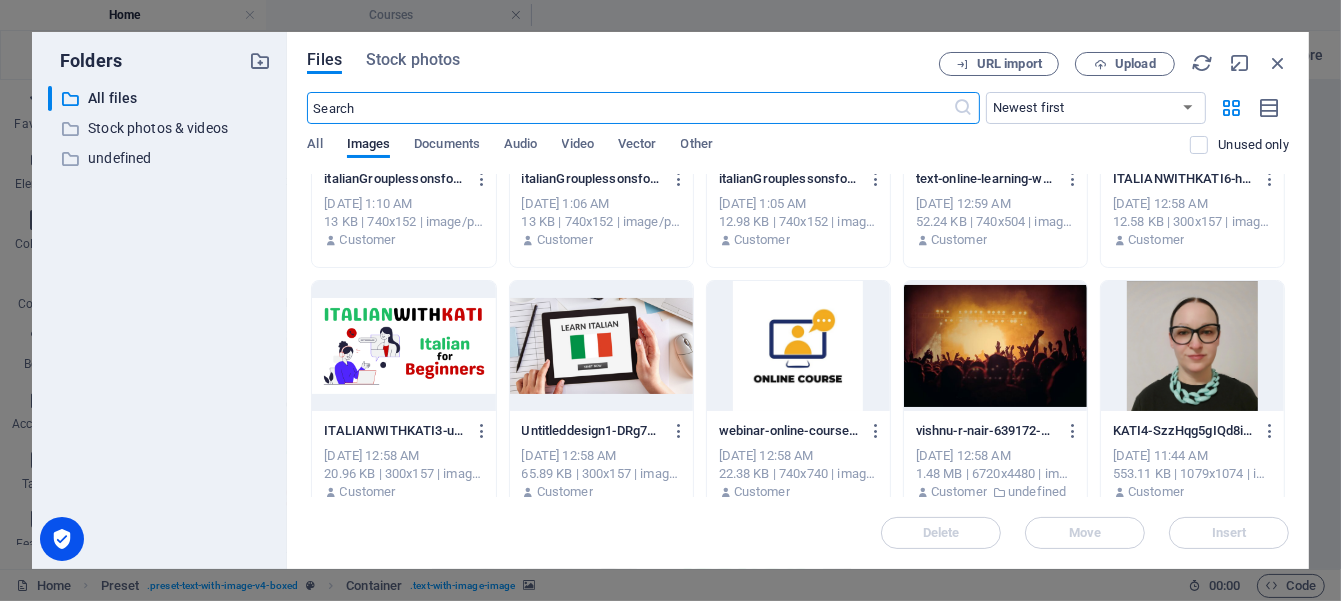 scroll, scrollTop: 166, scrollLeft: 0, axis: vertical 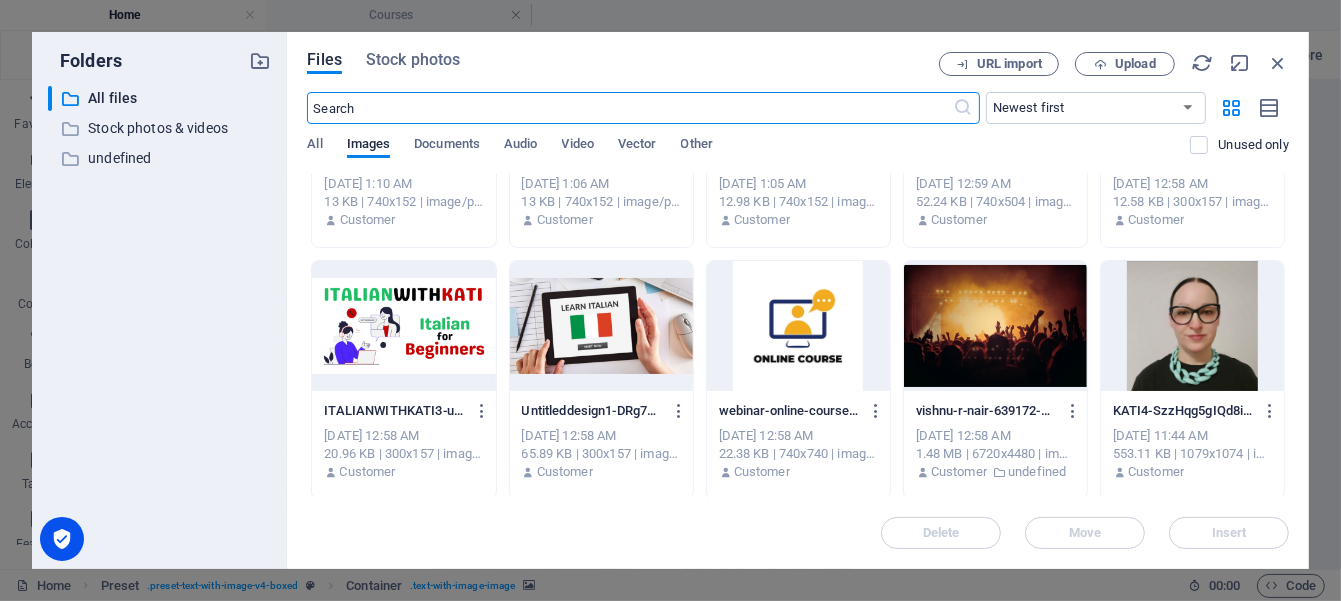 click at bounding box center [601, 326] 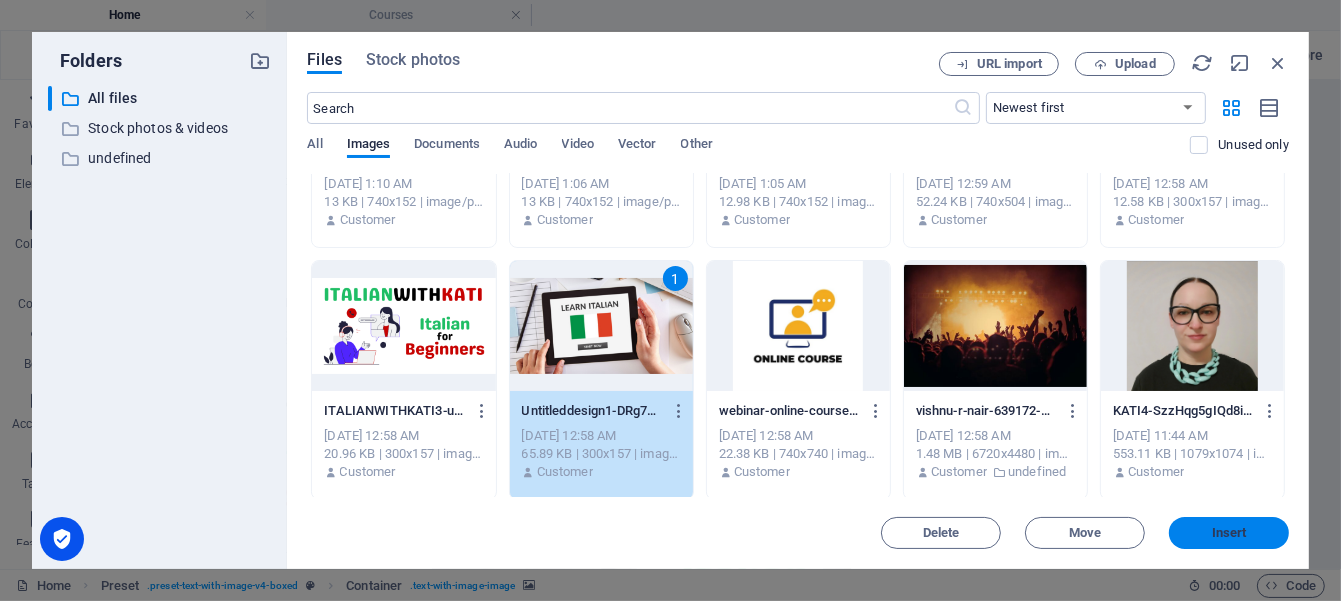 click on "Insert" at bounding box center (1229, 533) 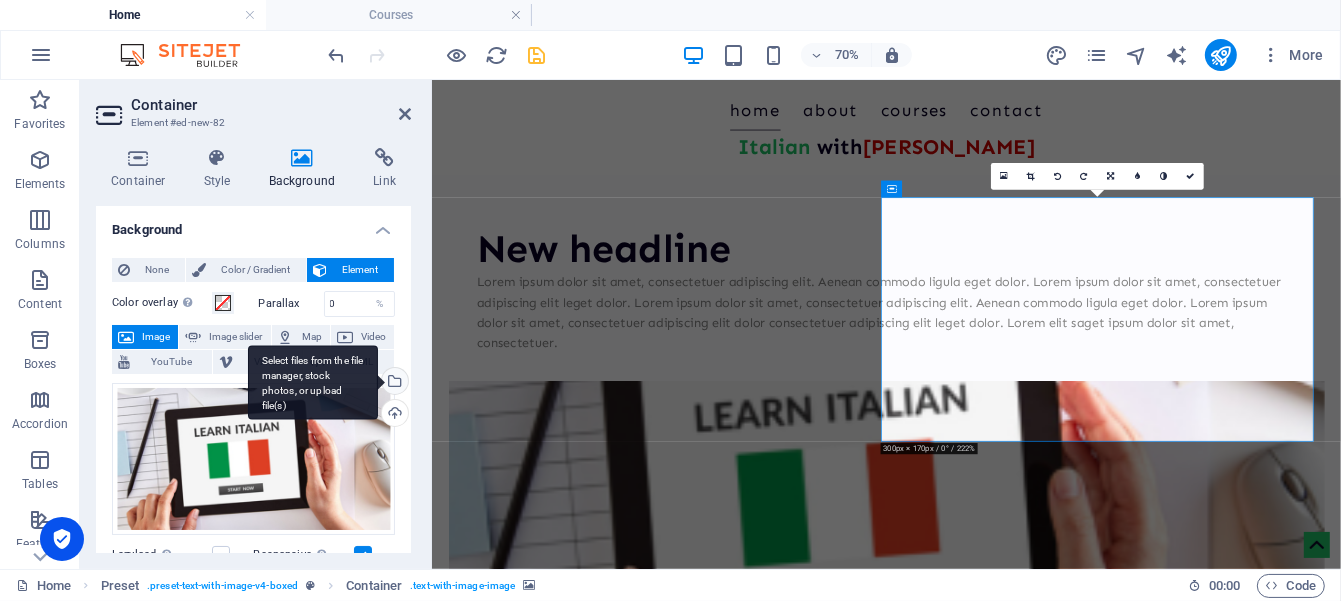 click on "Select files from the file manager, stock photos, or upload file(s)" at bounding box center (393, 383) 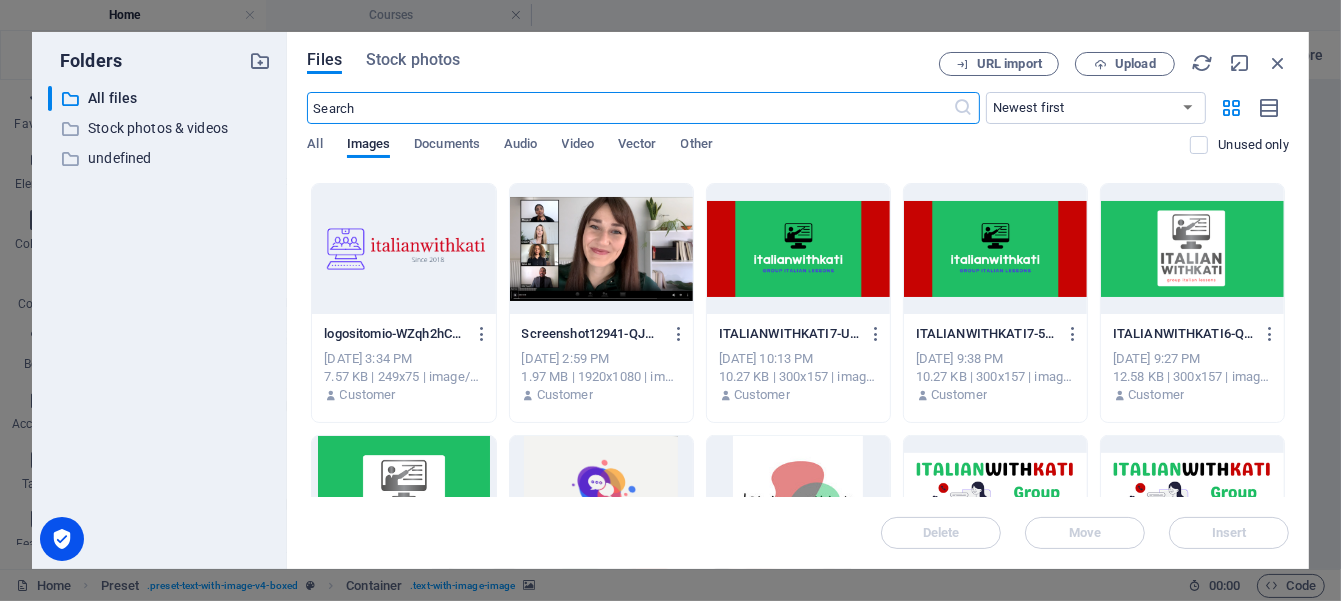 scroll, scrollTop: 1166, scrollLeft: 0, axis: vertical 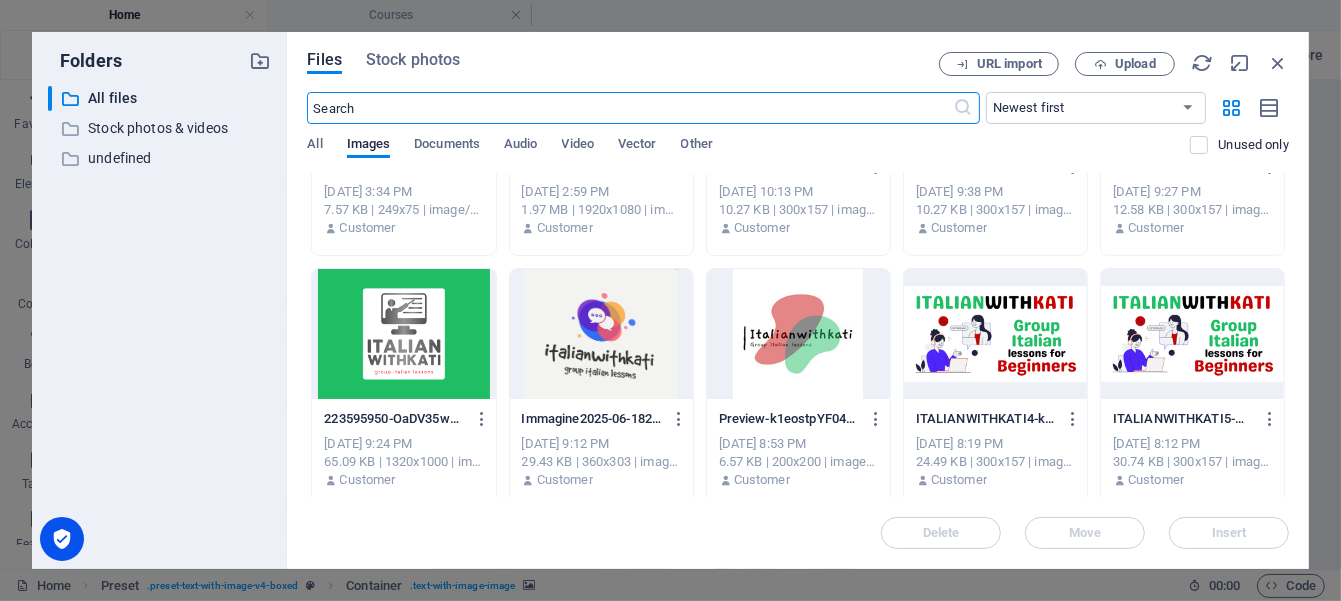 click at bounding box center [601, 334] 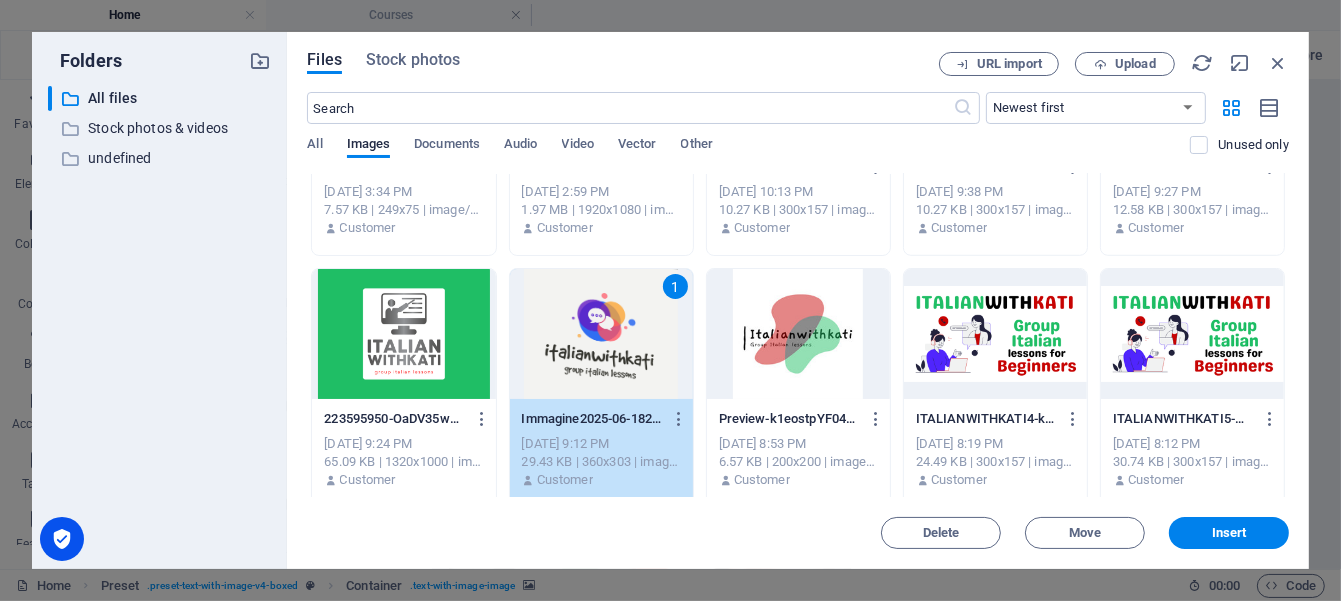 click at bounding box center [798, 334] 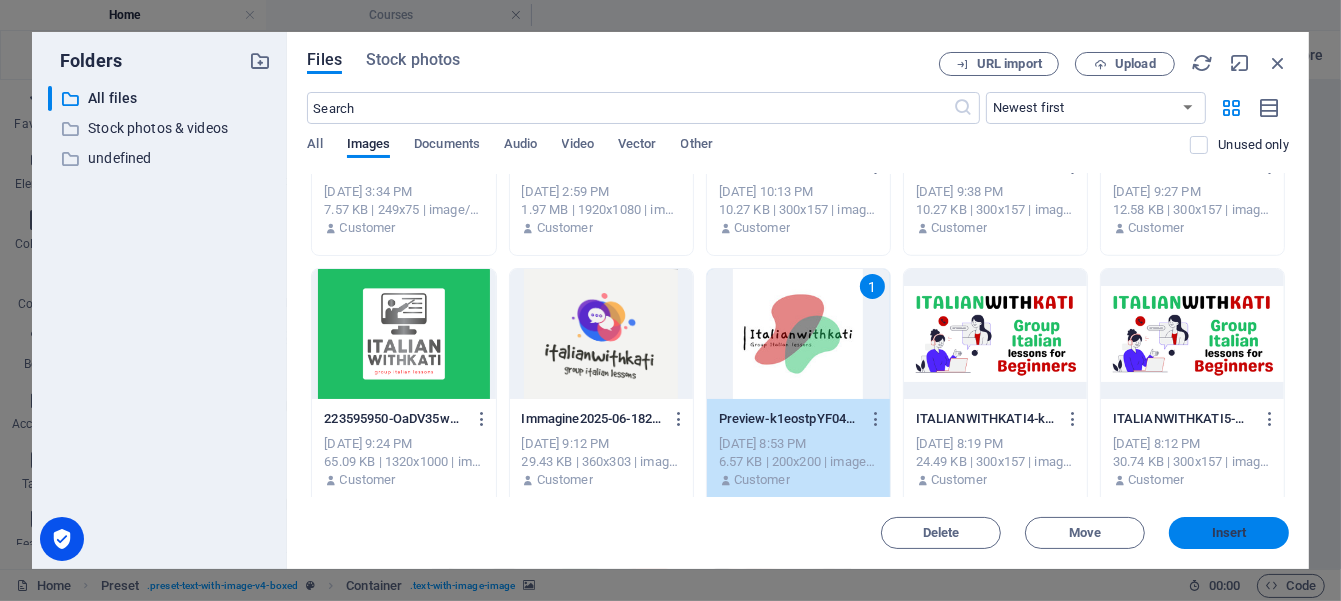 click on "Insert" at bounding box center [1229, 533] 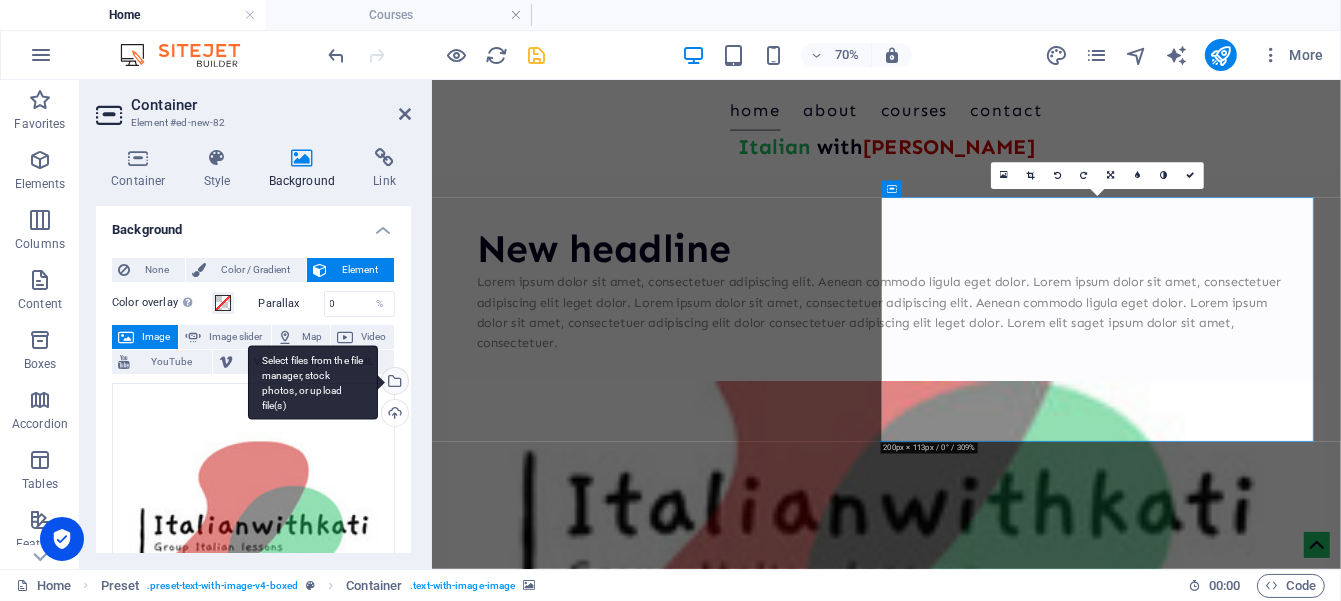 click on "Select files from the file manager, stock photos, or upload file(s)" at bounding box center (393, 383) 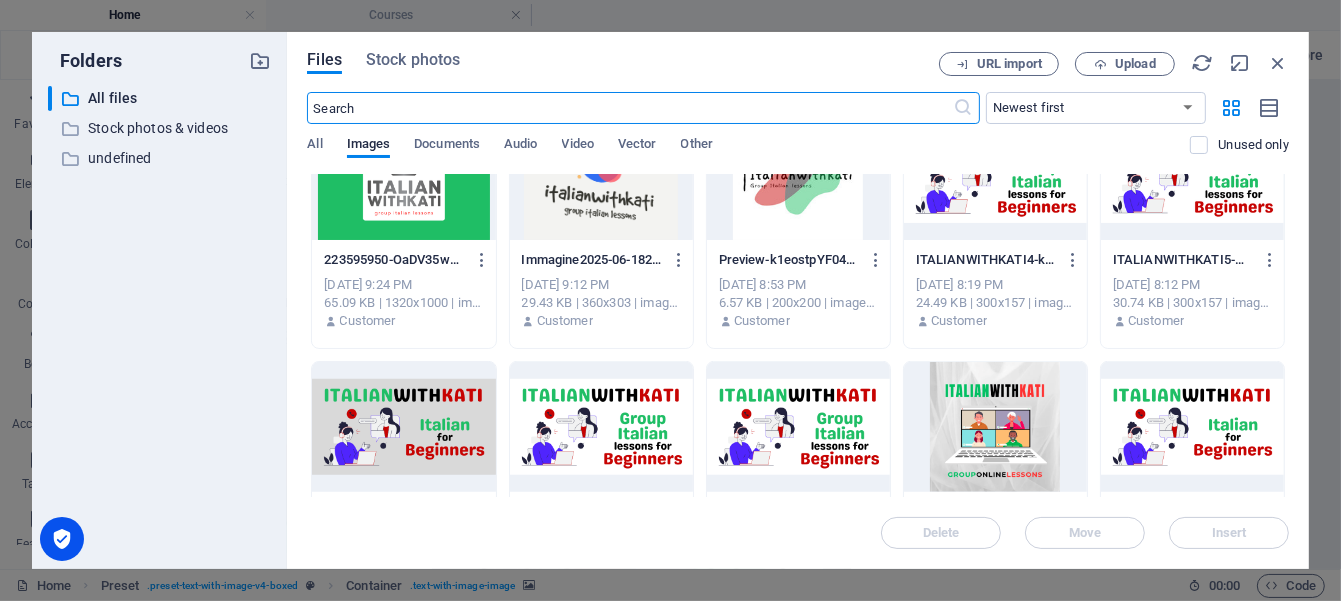 scroll, scrollTop: 1499, scrollLeft: 0, axis: vertical 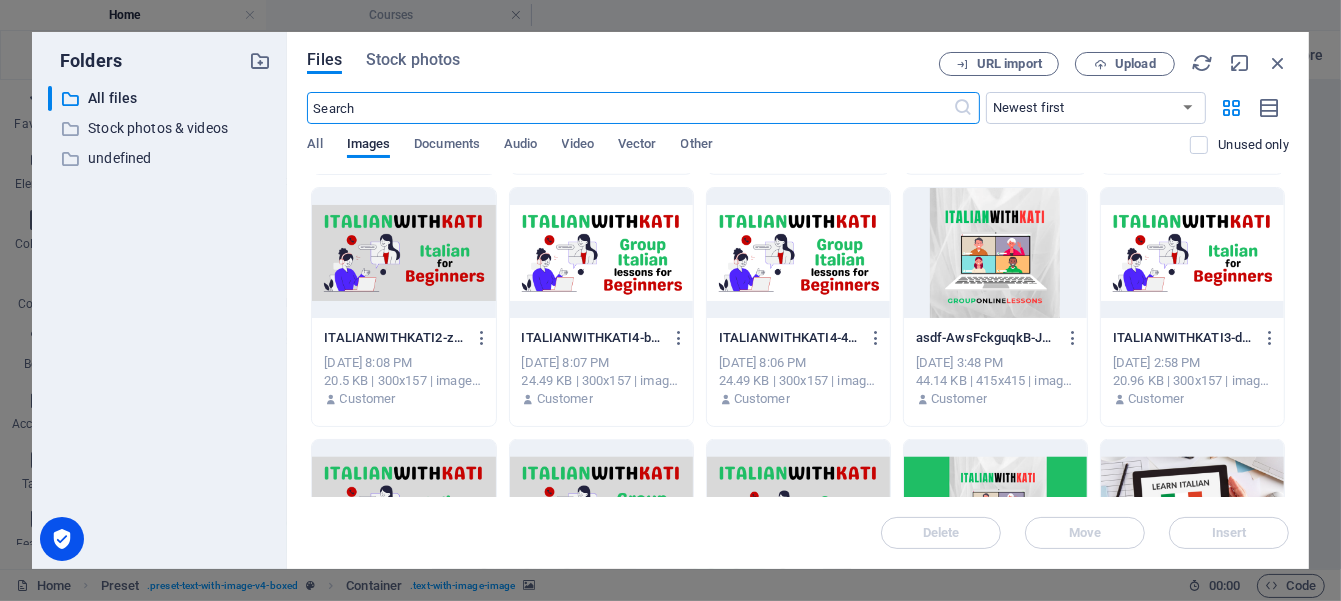 click at bounding box center (630, 108) 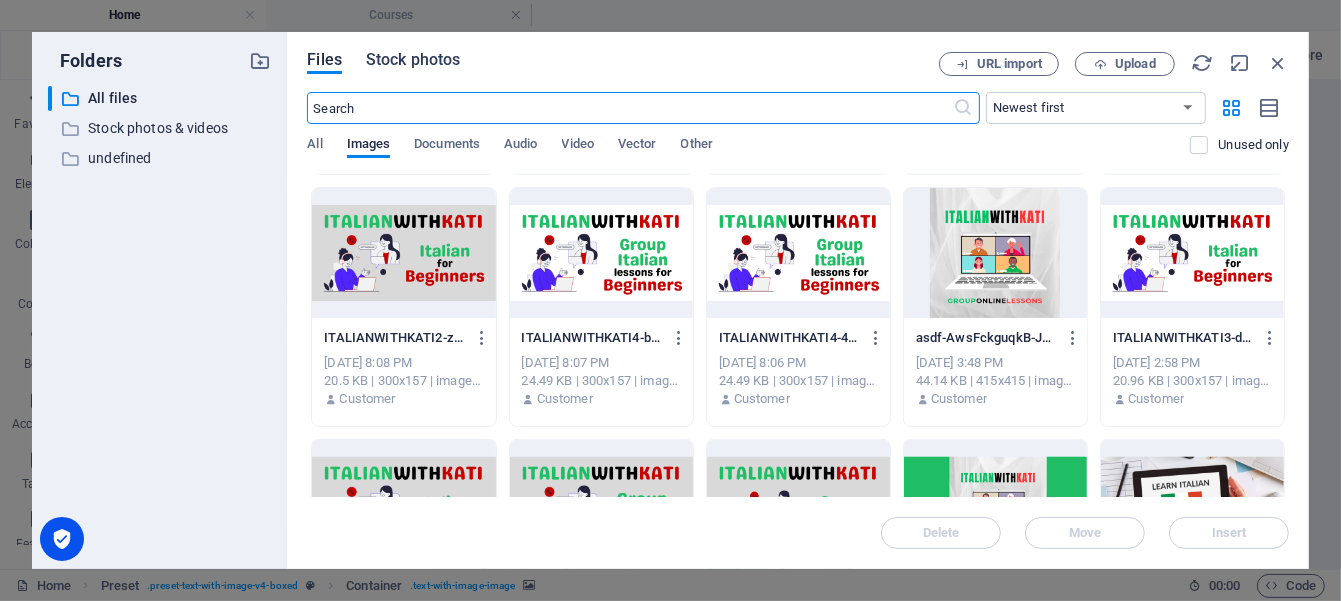 click on "Stock photos" at bounding box center [413, 60] 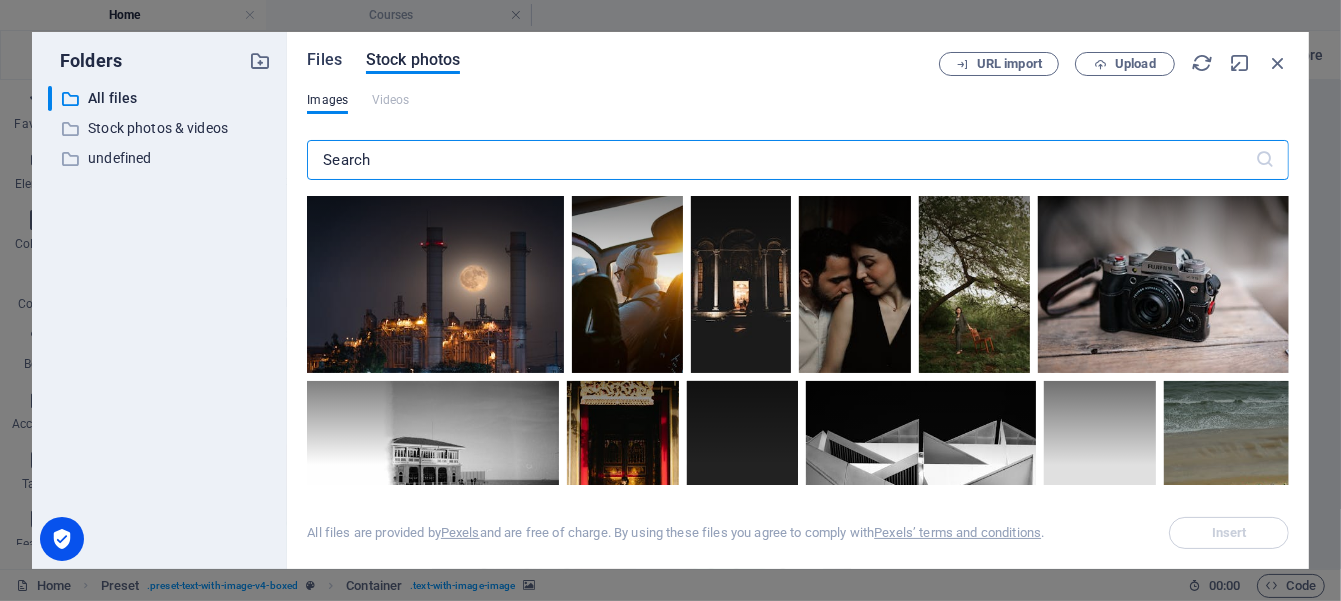 click on "Files" at bounding box center (324, 60) 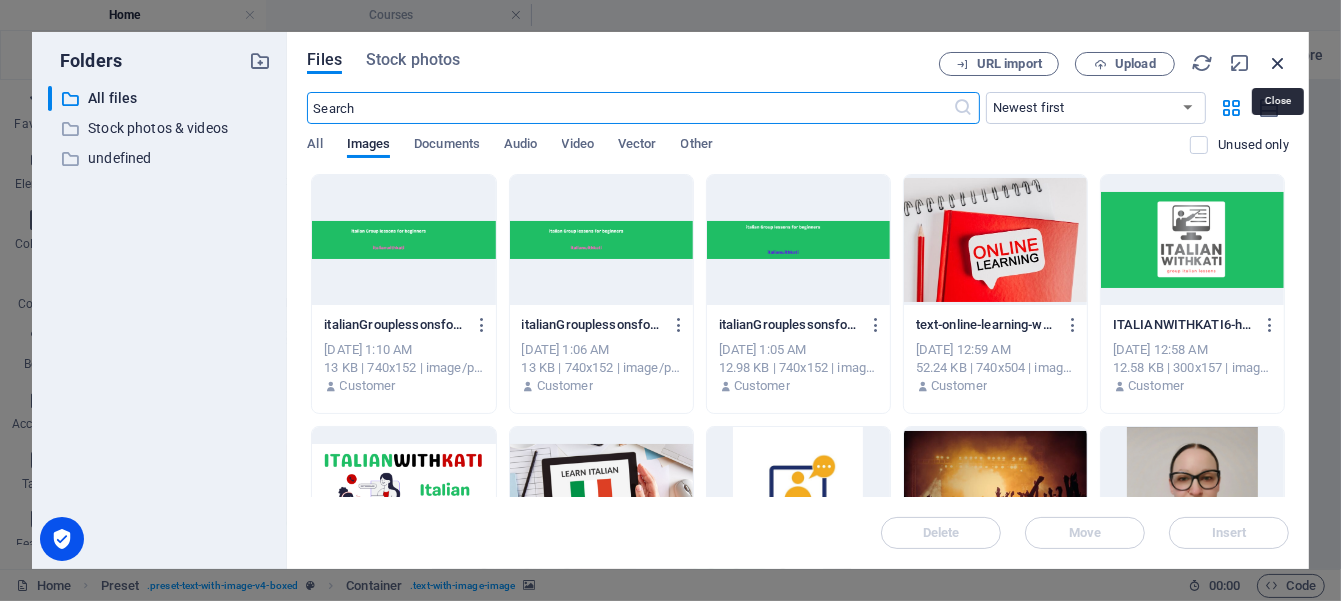 click at bounding box center (1278, 63) 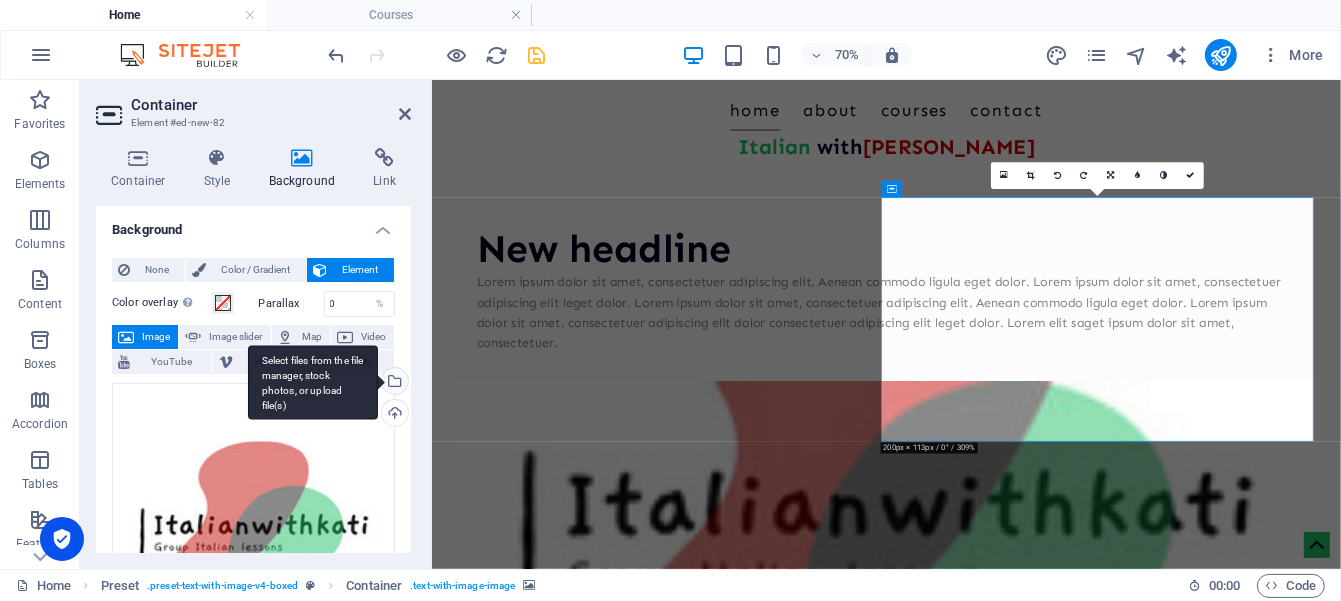 click on "Select files from the file manager, stock photos, or upload file(s)" at bounding box center [393, 383] 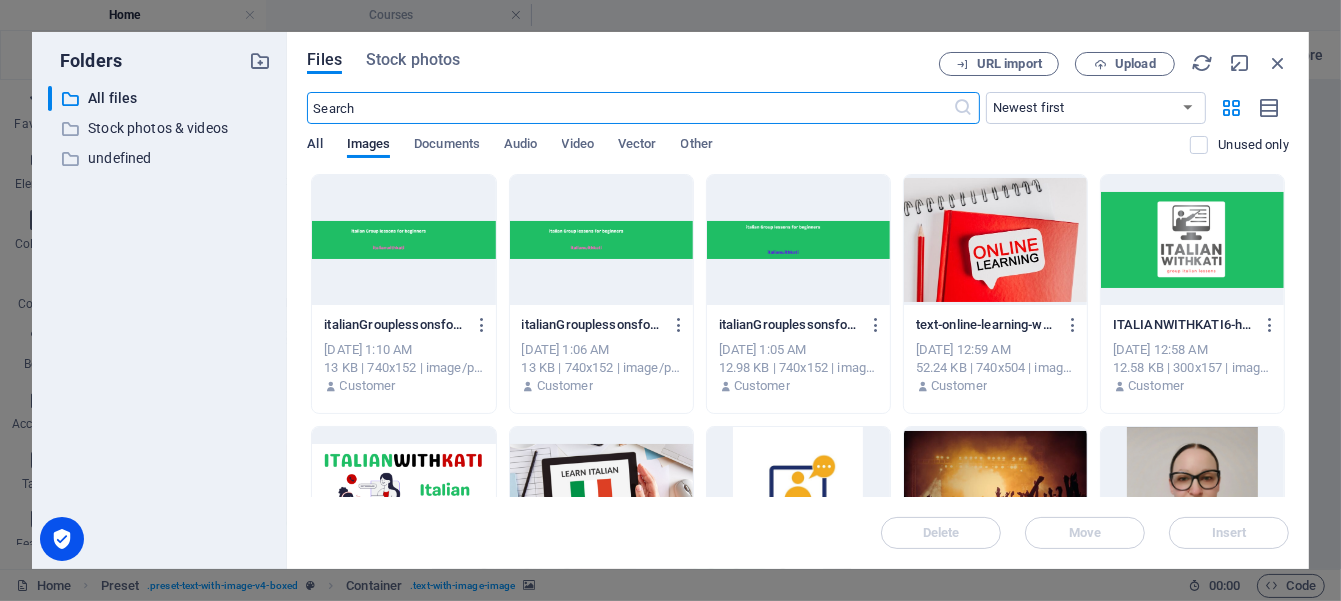 click on "All" at bounding box center [314, 146] 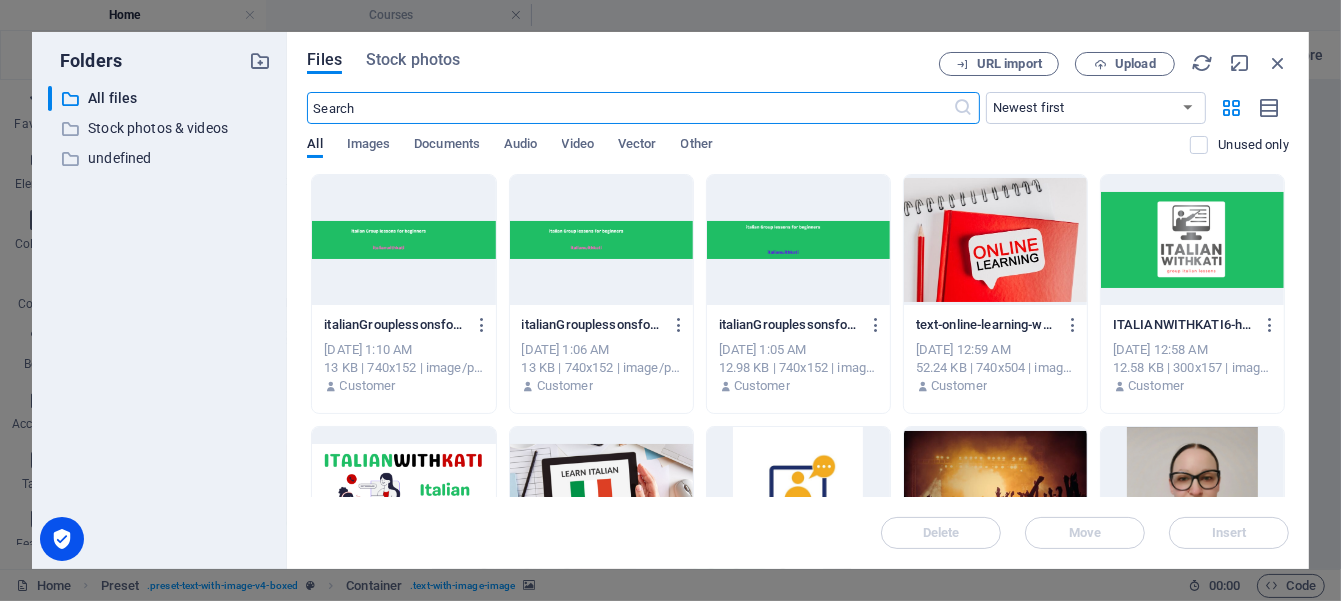 click at bounding box center [630, 108] 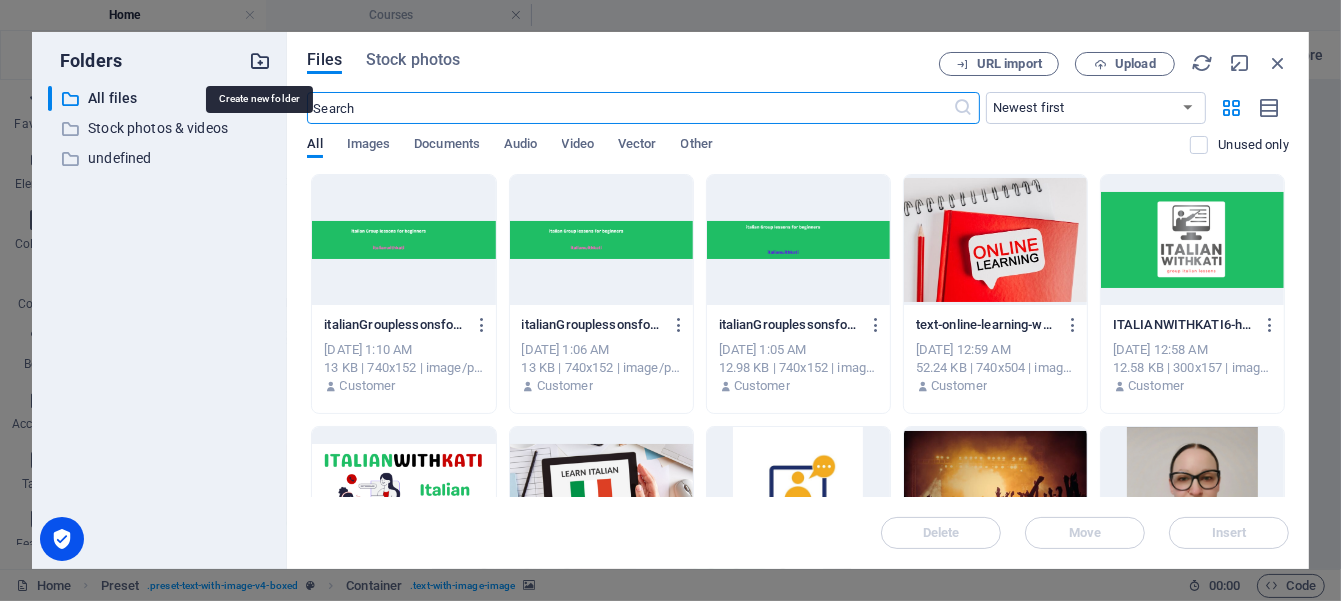 click at bounding box center [260, 61] 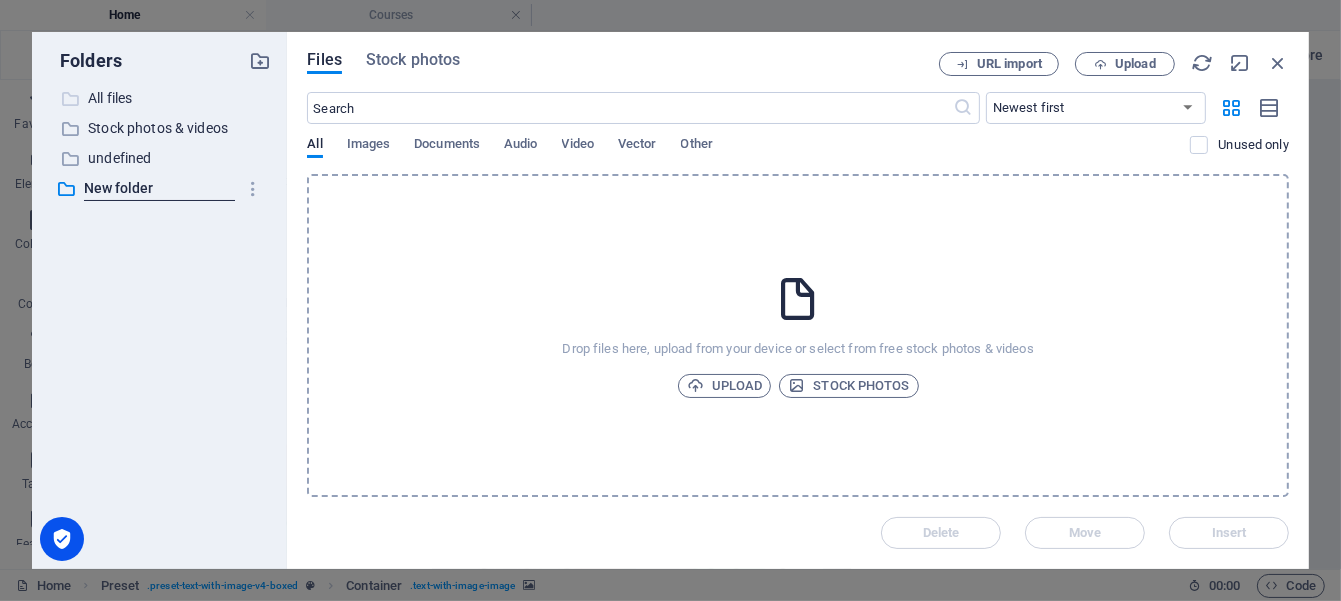 click on "All files" at bounding box center [161, 98] 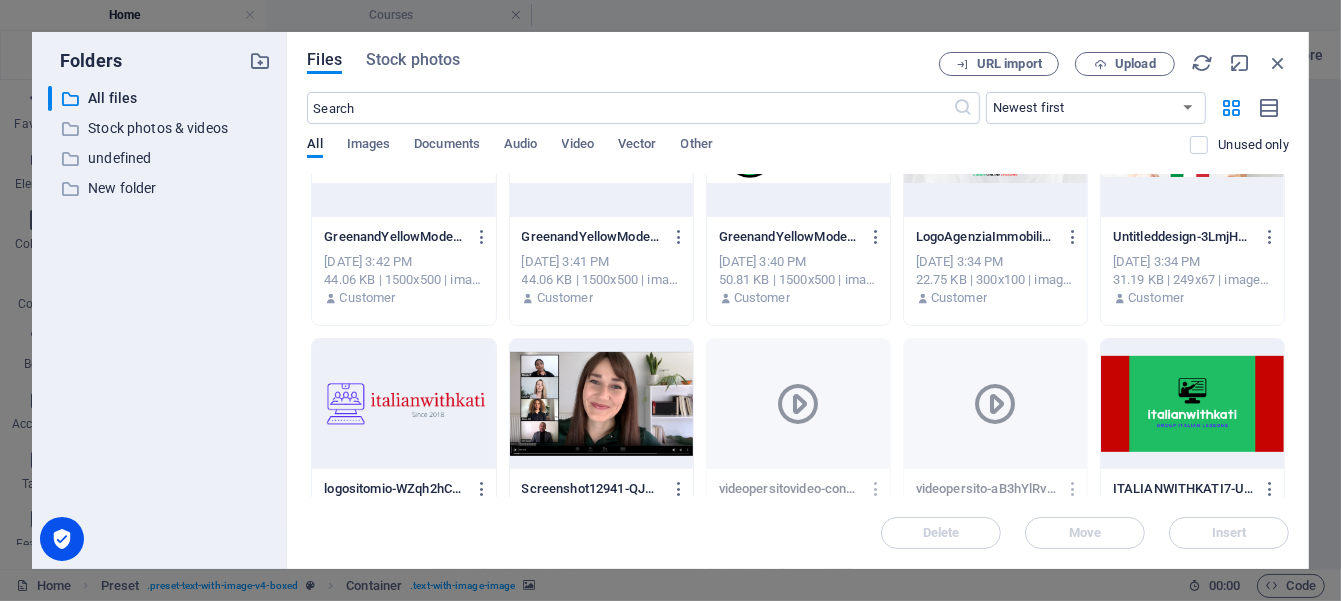 scroll, scrollTop: 0, scrollLeft: 0, axis: both 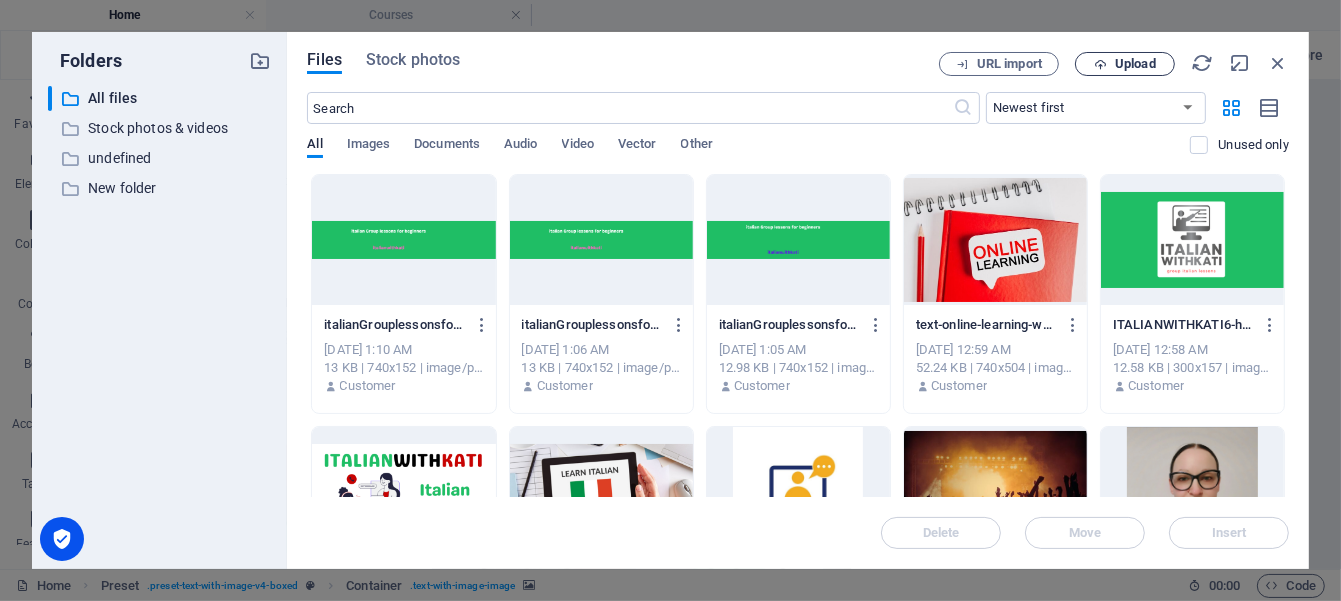 click on "Upload" at bounding box center [1125, 64] 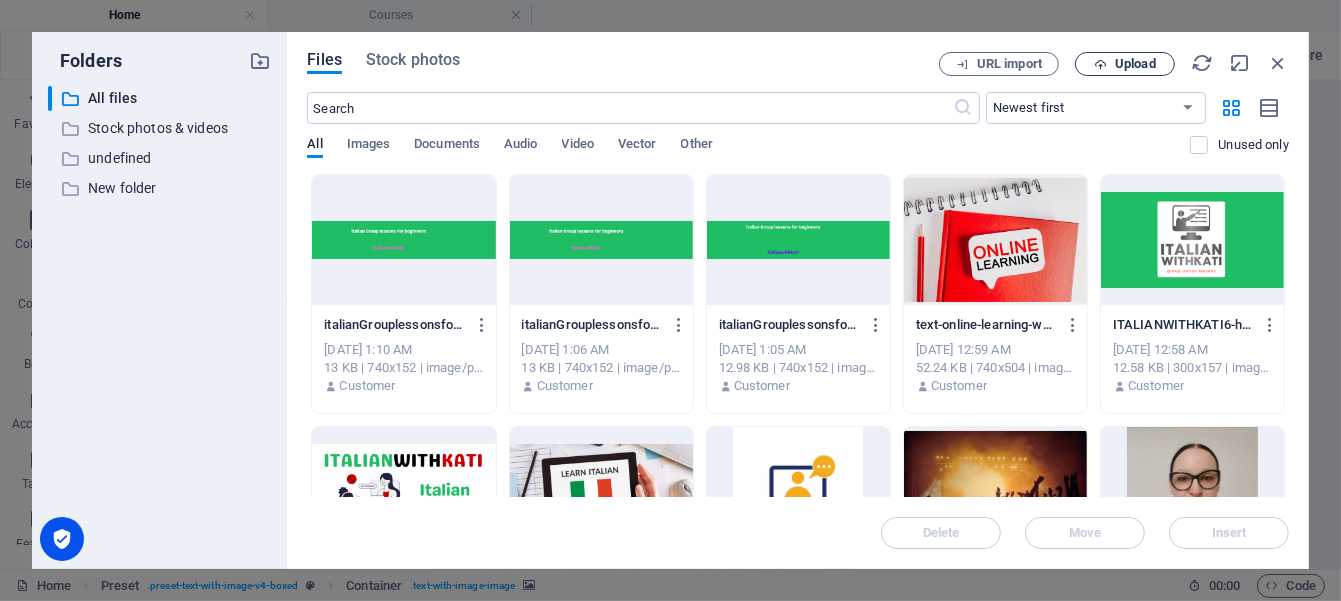 click on "Upload" at bounding box center [1135, 64] 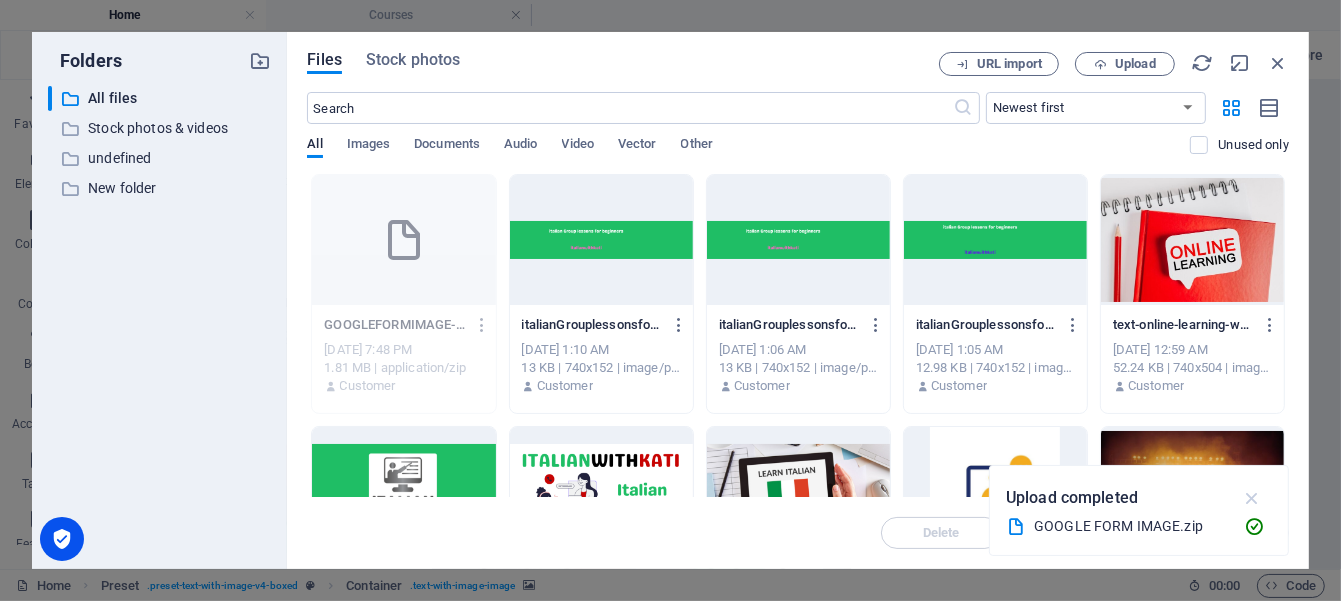 click at bounding box center [1252, 498] 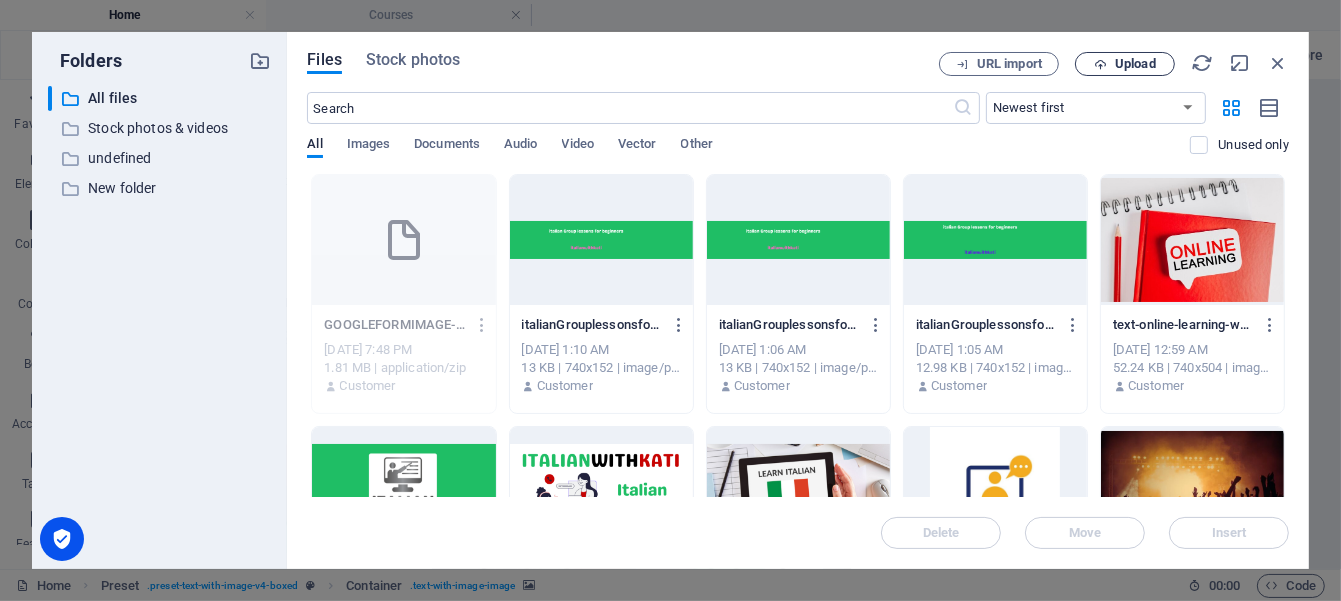 click on "Upload" at bounding box center (1135, 64) 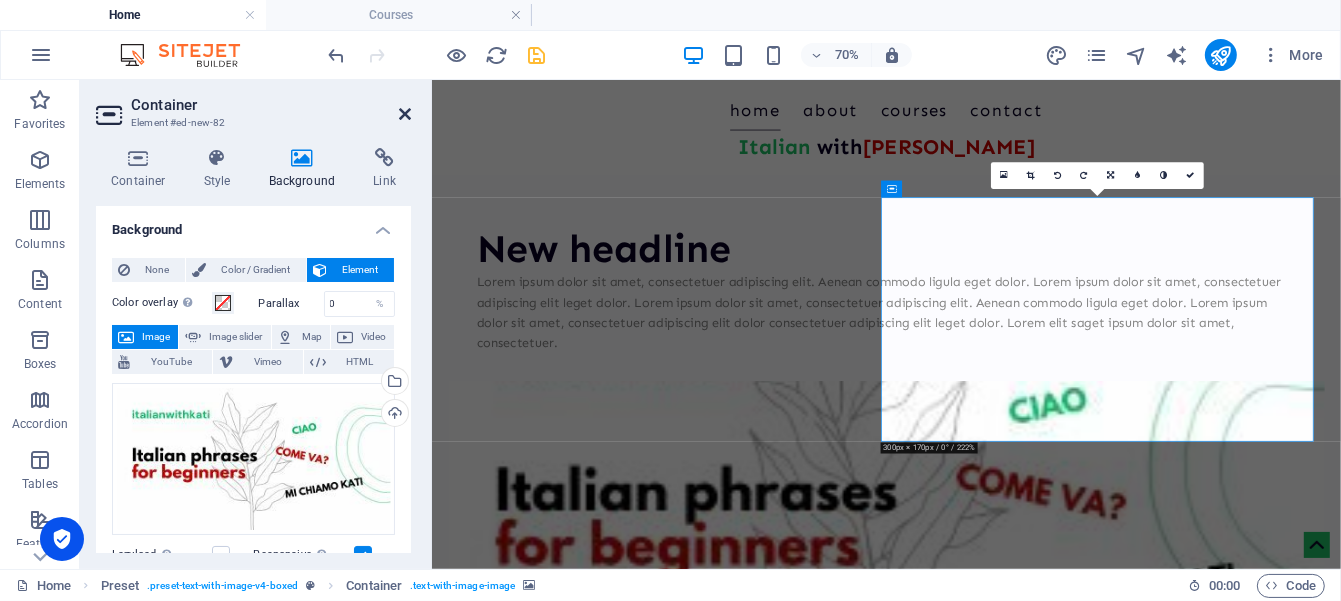 click at bounding box center (405, 114) 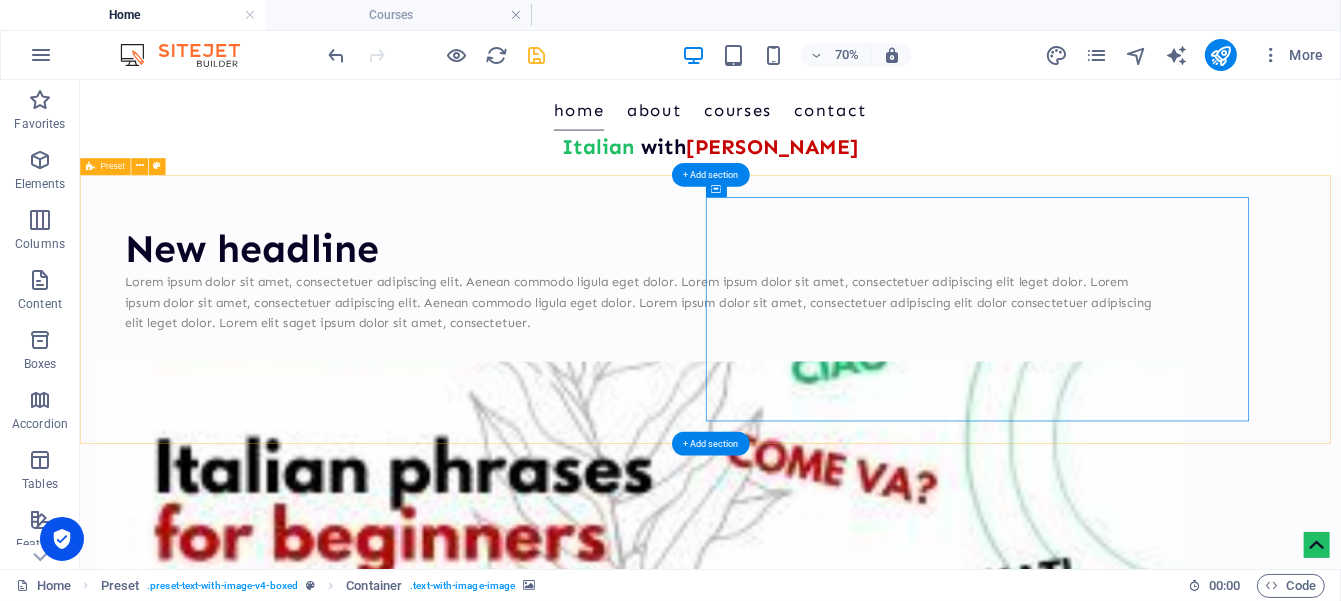 click on "New headline Lorem ipsum dolor sit amet, consectetuer adipiscing elit. Aenean commodo ligula eget dolor. Lorem ipsum dolor sit amet, consectetuer adipiscing elit leget dolor. Lorem ipsum dolor sit amet, consectetuer adipiscing elit. Aenean commodo ligula eget dolor. Lorem ipsum dolor sit amet, consectetuer adipiscing elit dolor consectetuer adipiscing elit leget dolor. Lorem elit saget ipsum dolor sit amet, consectetuer. Drop content here or  Add elements  Paste clipboard" at bounding box center [980, 609] 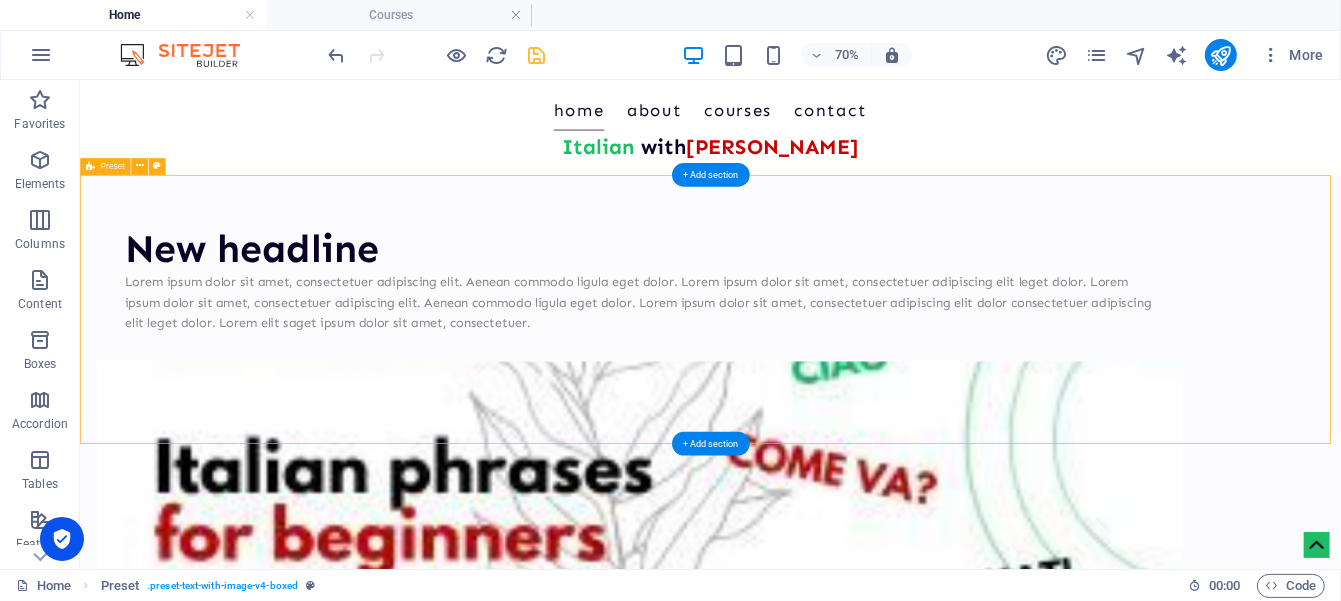 click at bounding box center (880, 655) 